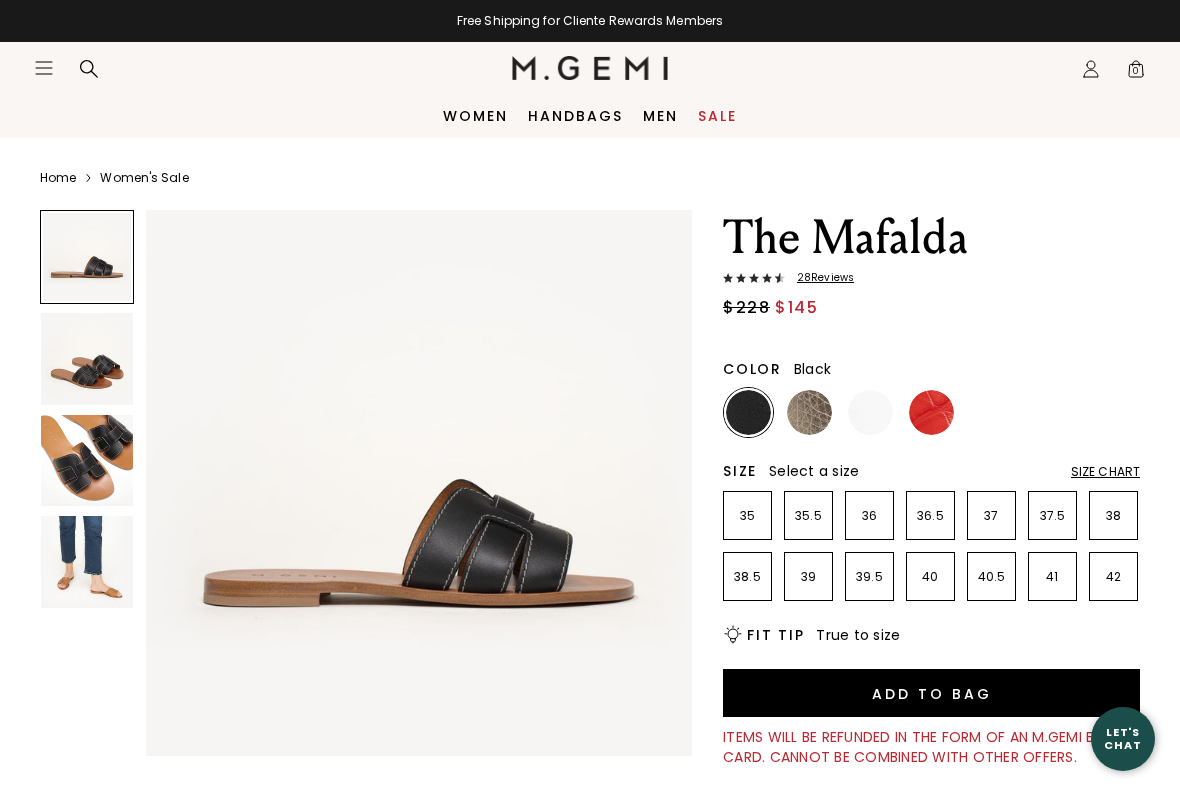 scroll, scrollTop: 0, scrollLeft: 0, axis: both 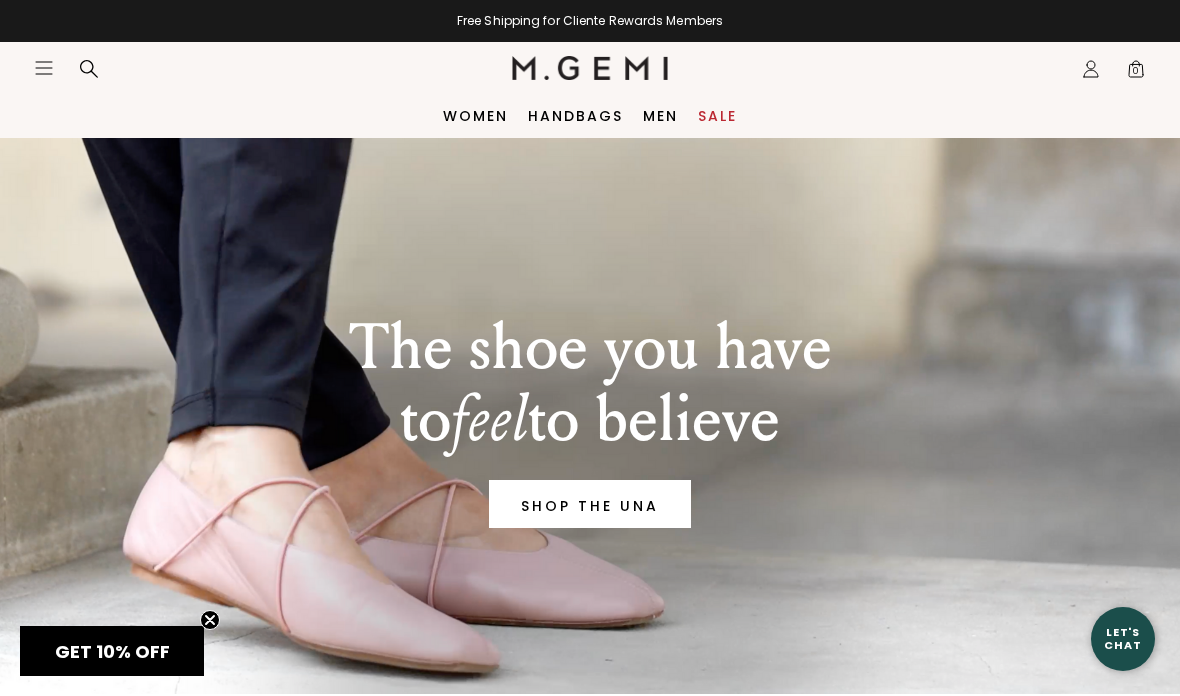 click on "Women" at bounding box center (475, 116) 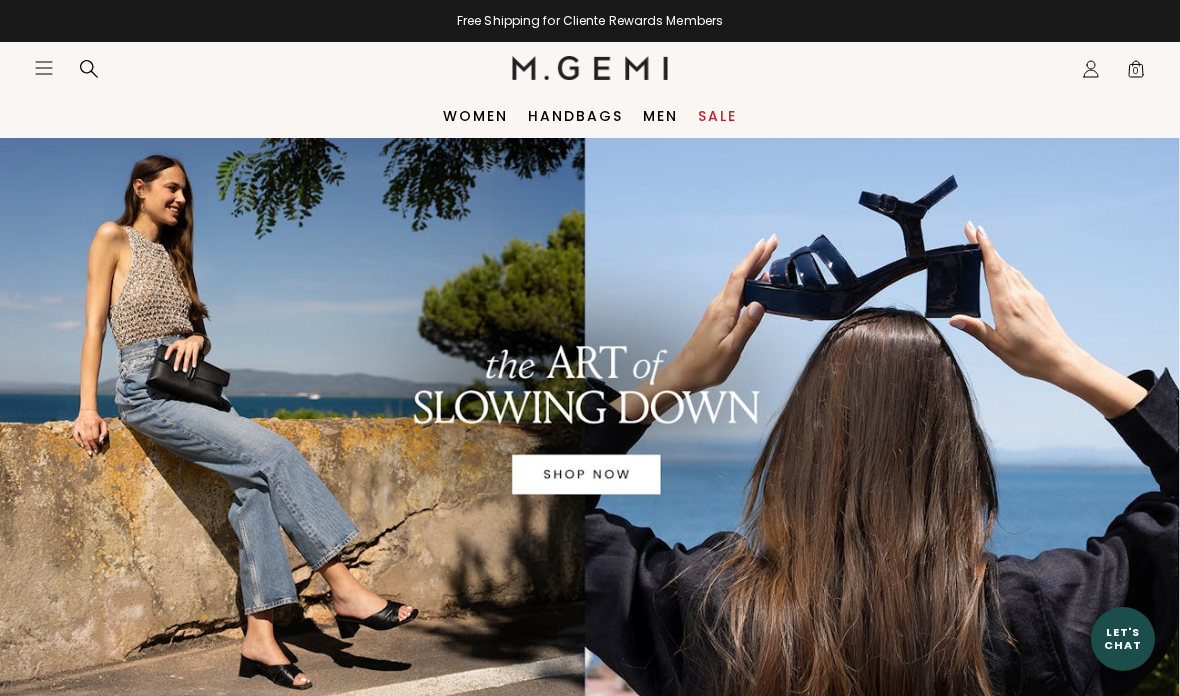 scroll, scrollTop: 0, scrollLeft: 0, axis: both 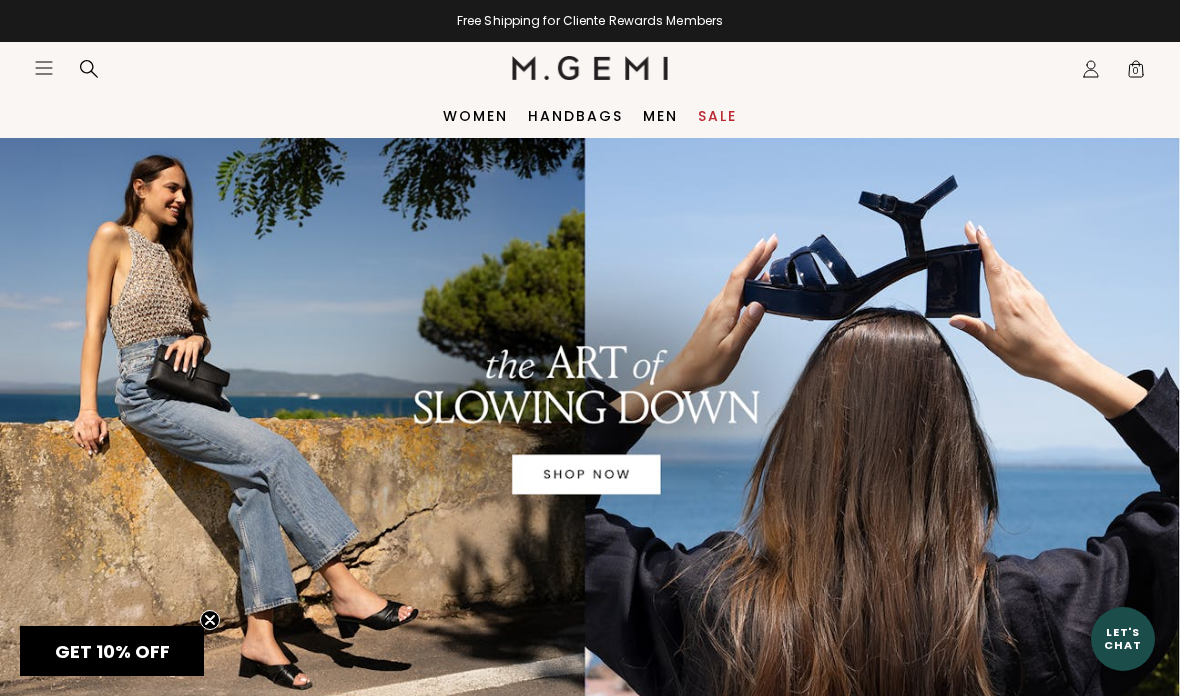 click on "Icons/20x20/hamburger@2x" 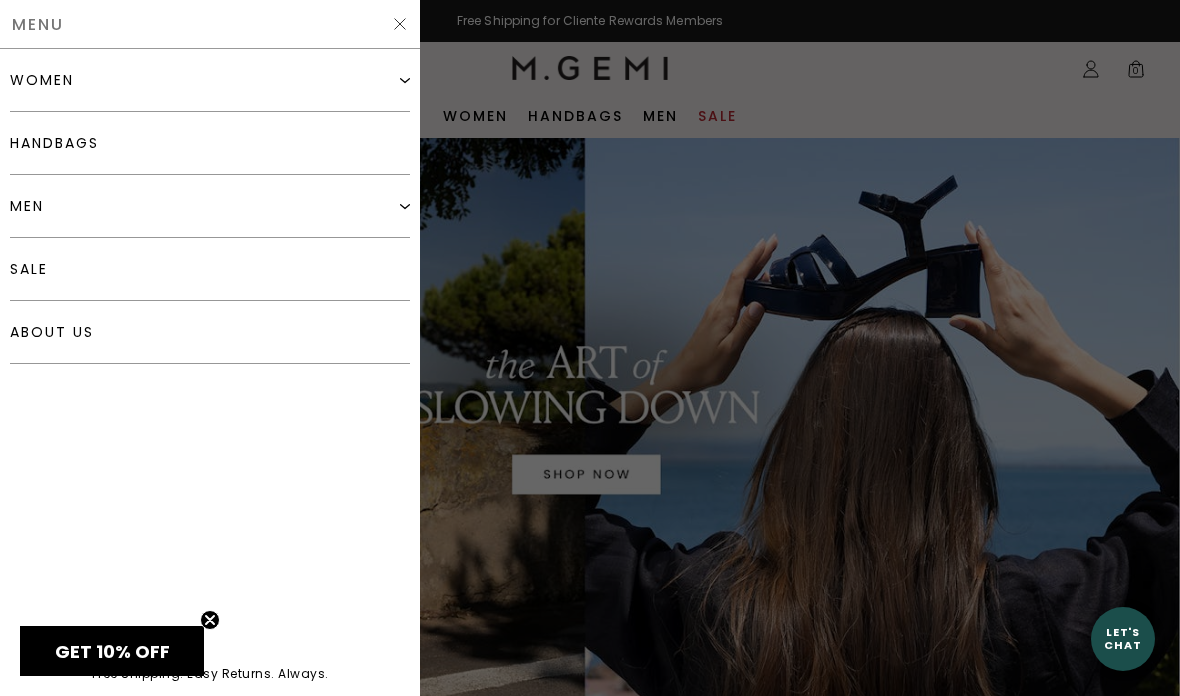 click on "women" at bounding box center (210, 80) 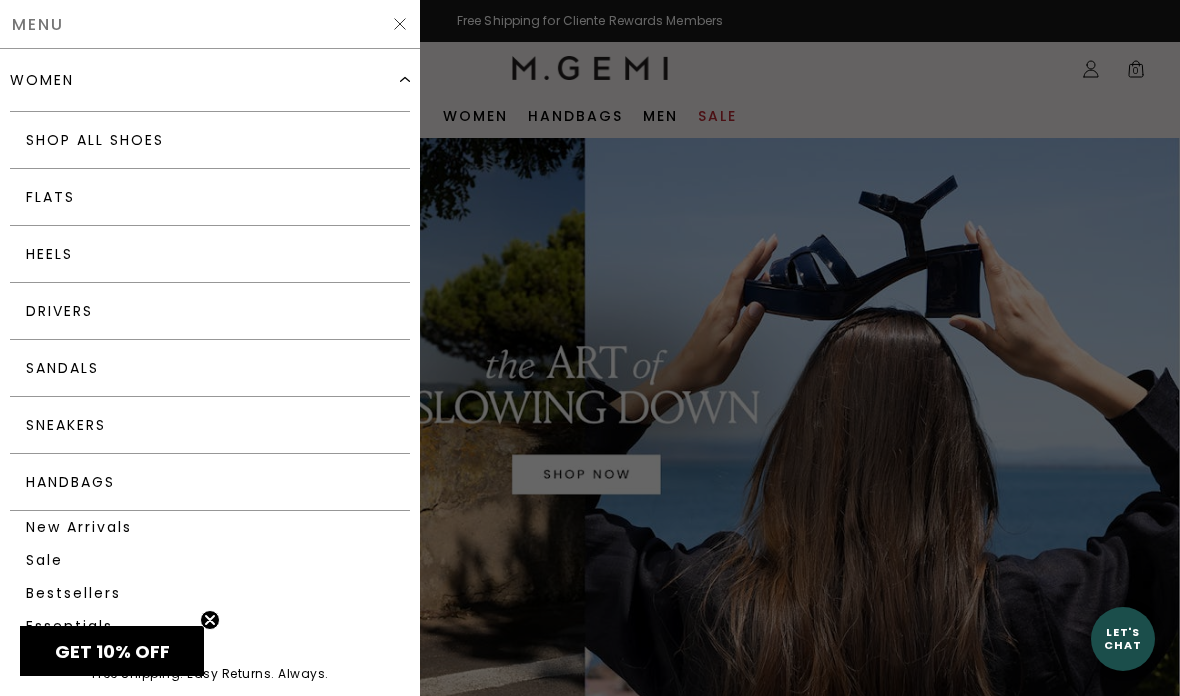 click on "Sneakers" at bounding box center [210, 425] 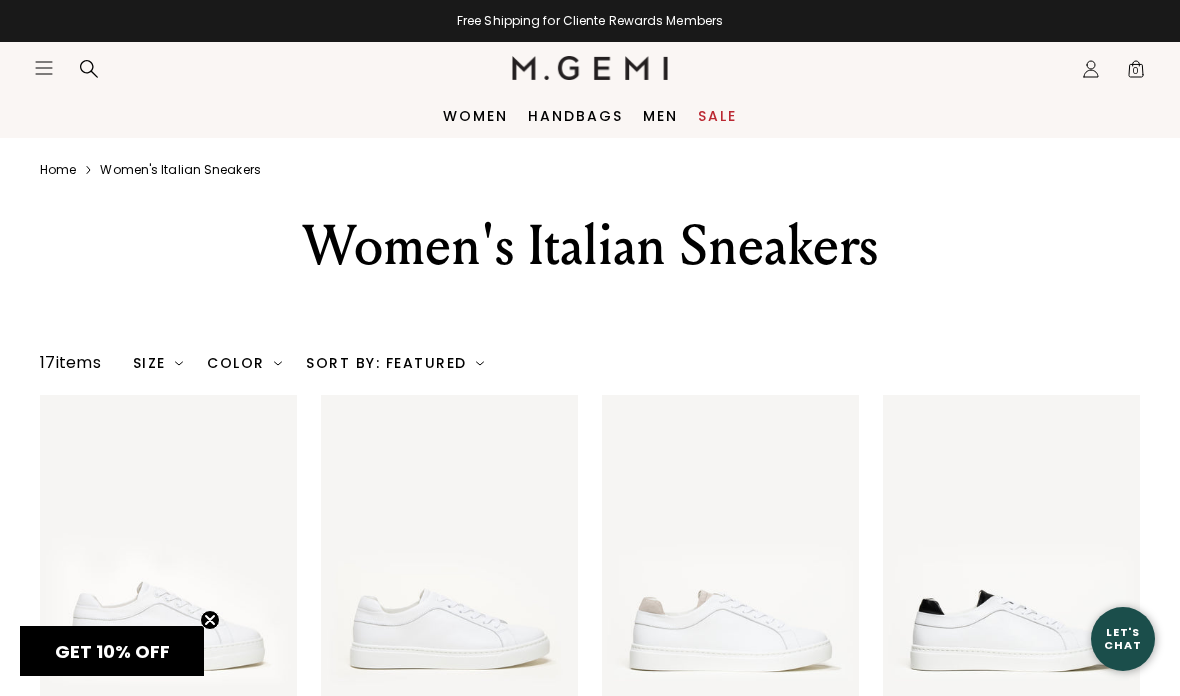 scroll, scrollTop: 0, scrollLeft: 0, axis: both 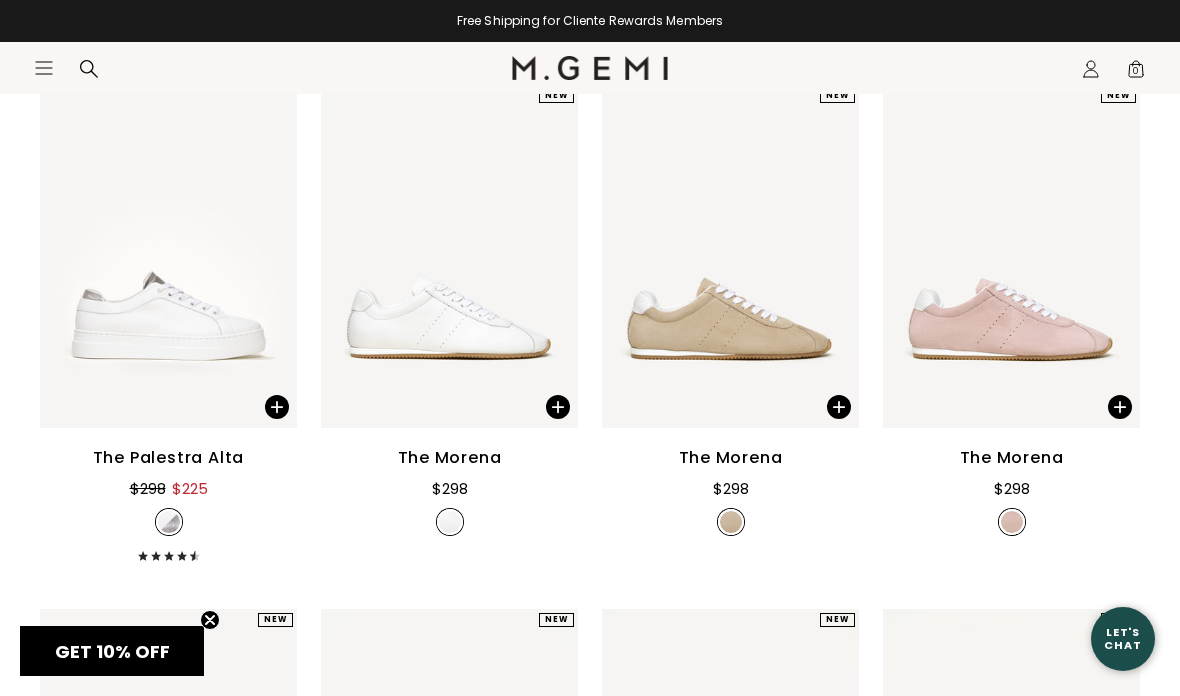 click on "The Palestra Alta" at bounding box center (169, 458) 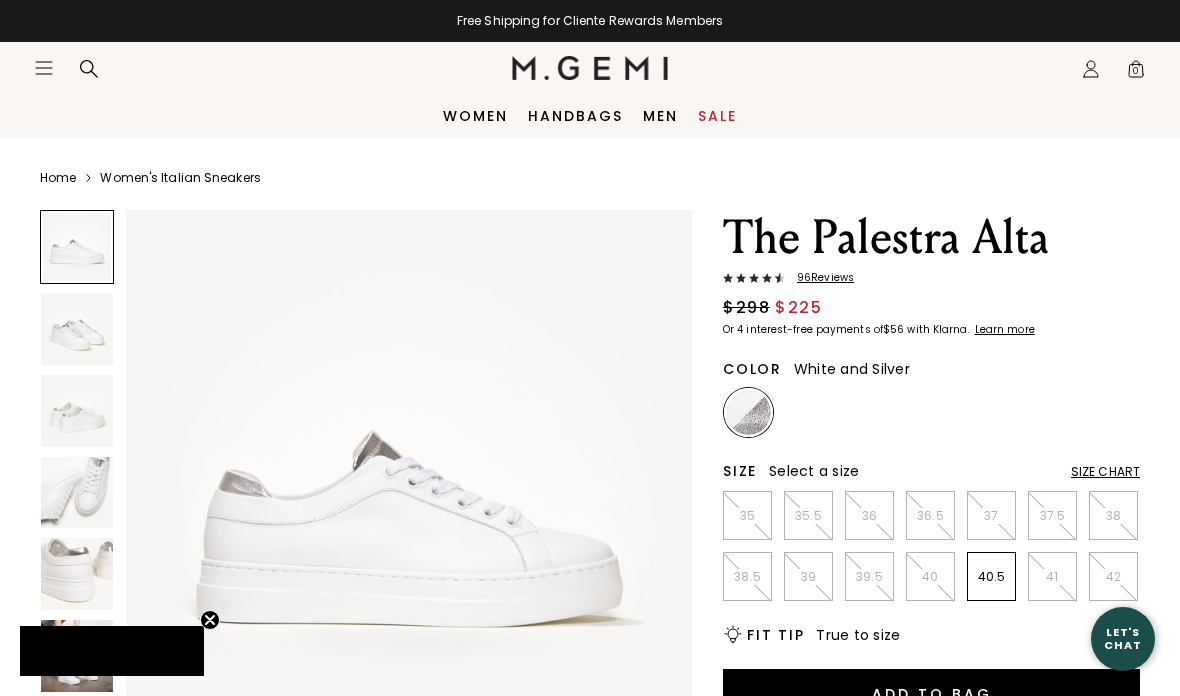 scroll, scrollTop: 0, scrollLeft: 0, axis: both 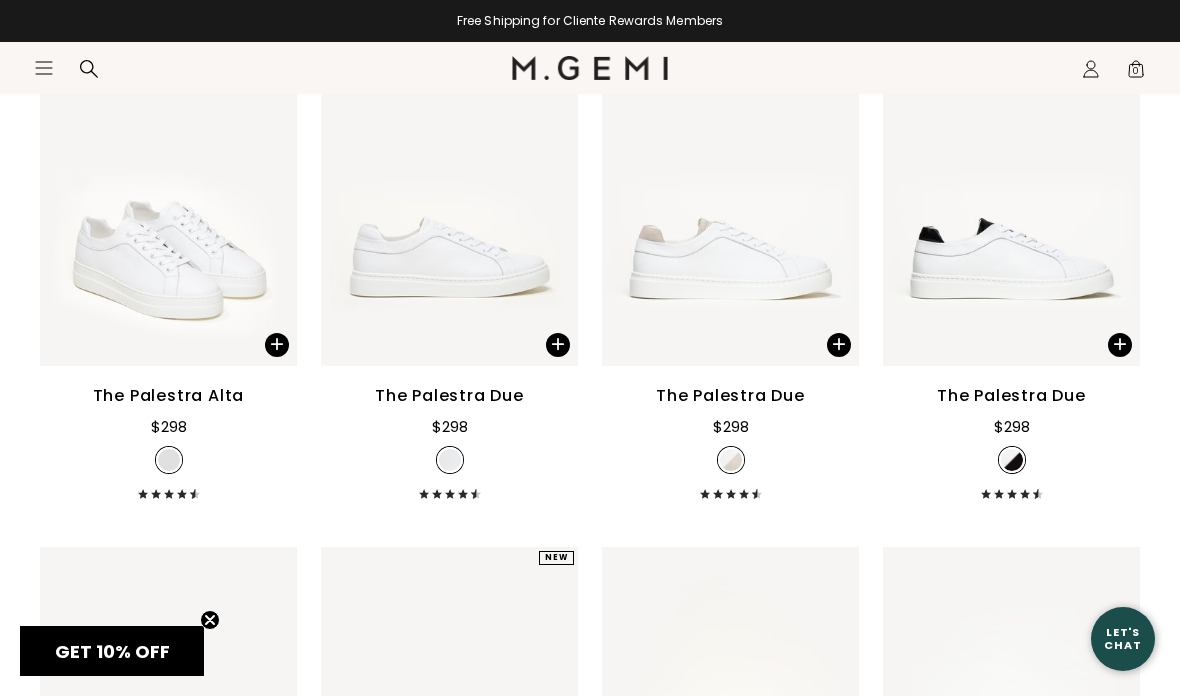 click on "The Palestra Alta" at bounding box center (169, 396) 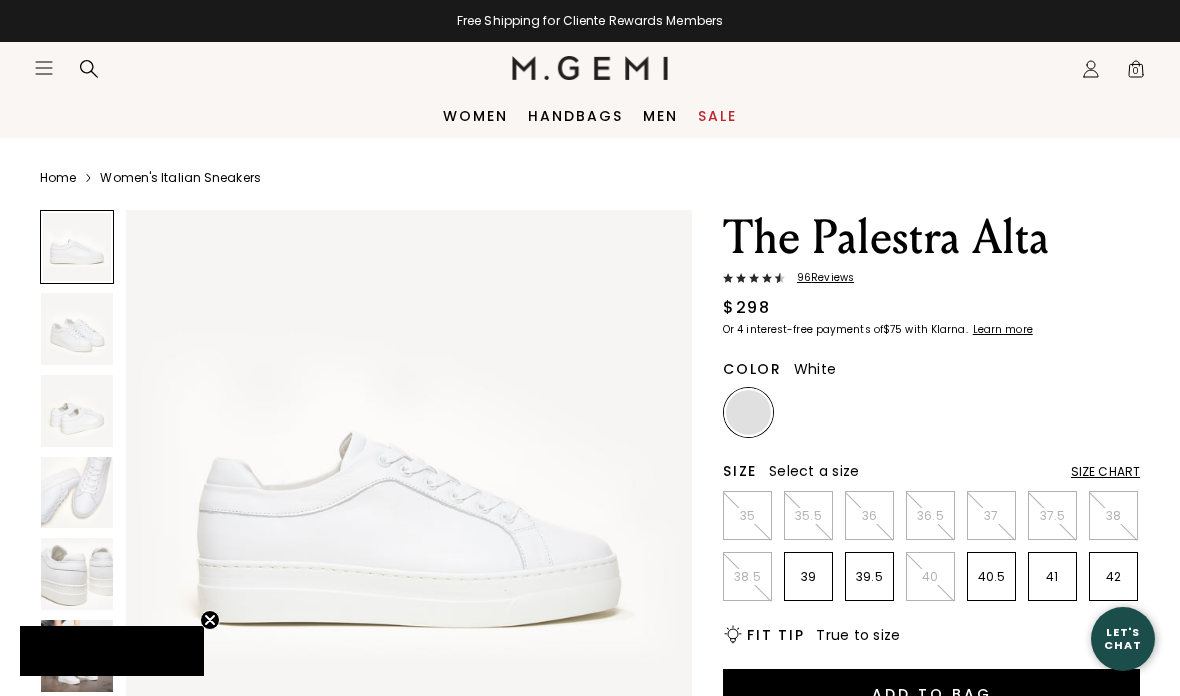 scroll, scrollTop: 0, scrollLeft: 0, axis: both 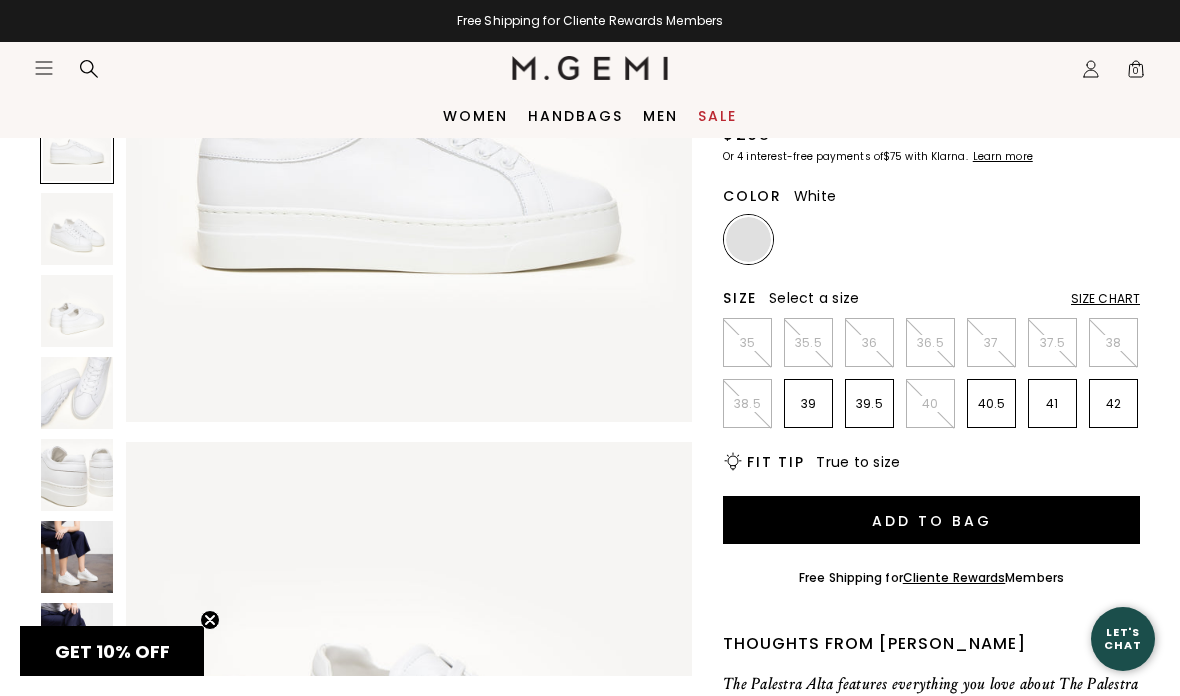 click at bounding box center [77, 557] 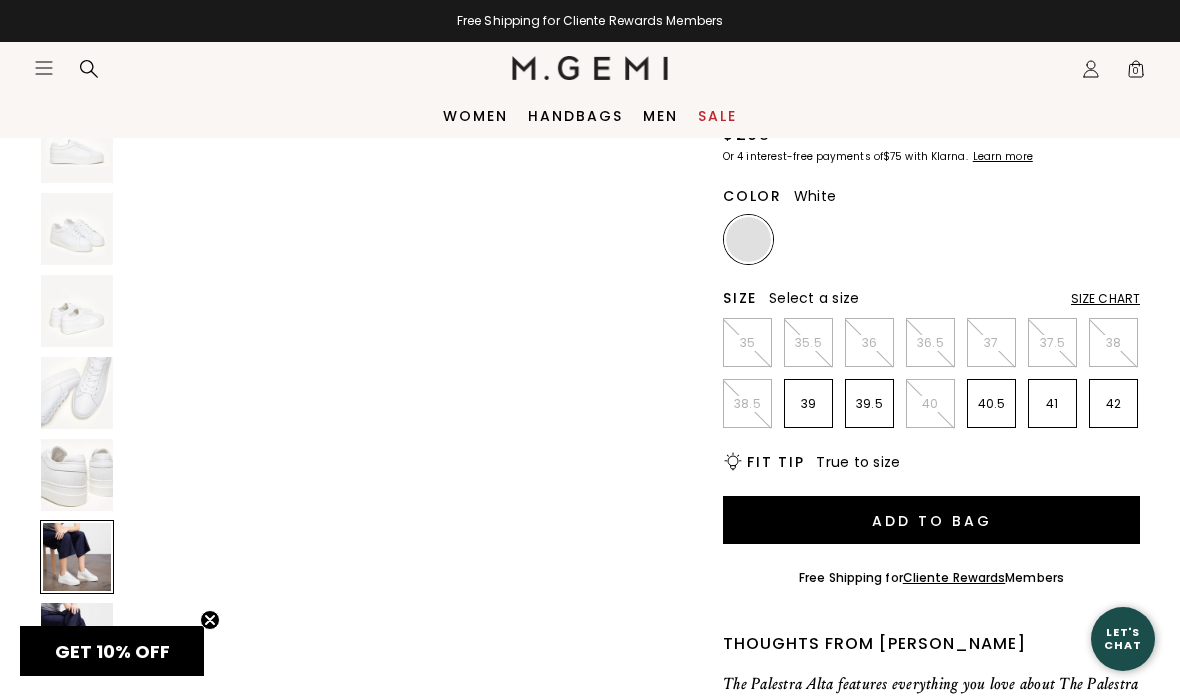 scroll, scrollTop: 2930, scrollLeft: 0, axis: vertical 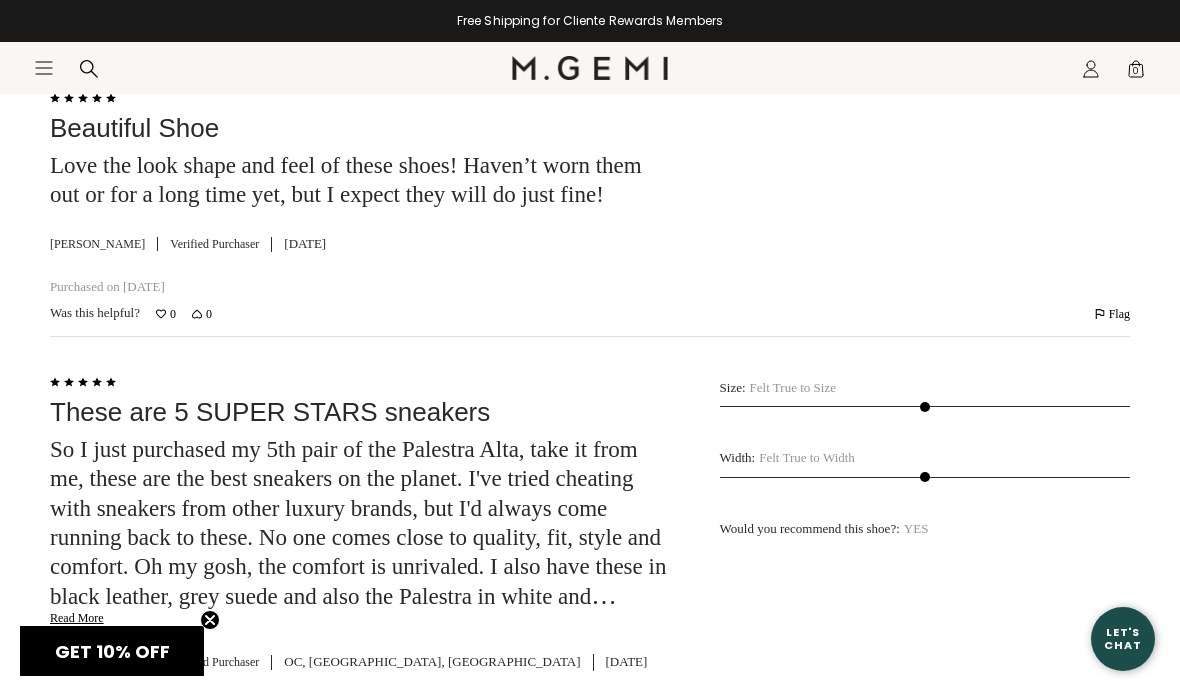 click on "Read More" 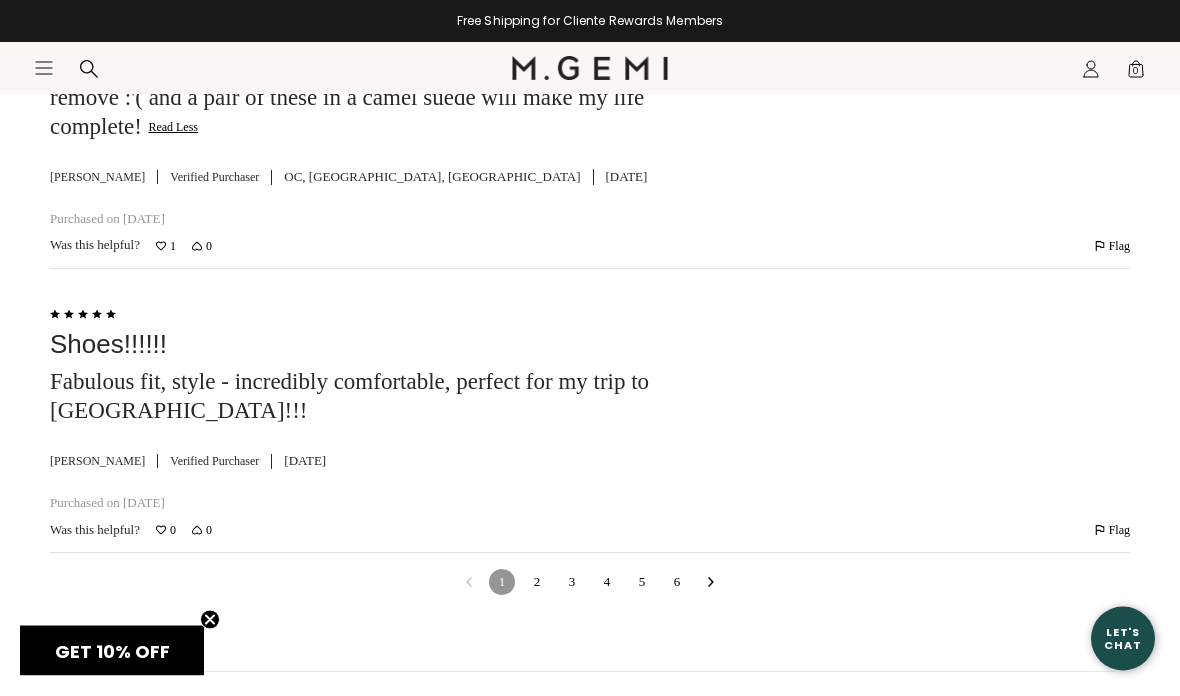 scroll, scrollTop: 6893, scrollLeft: 0, axis: vertical 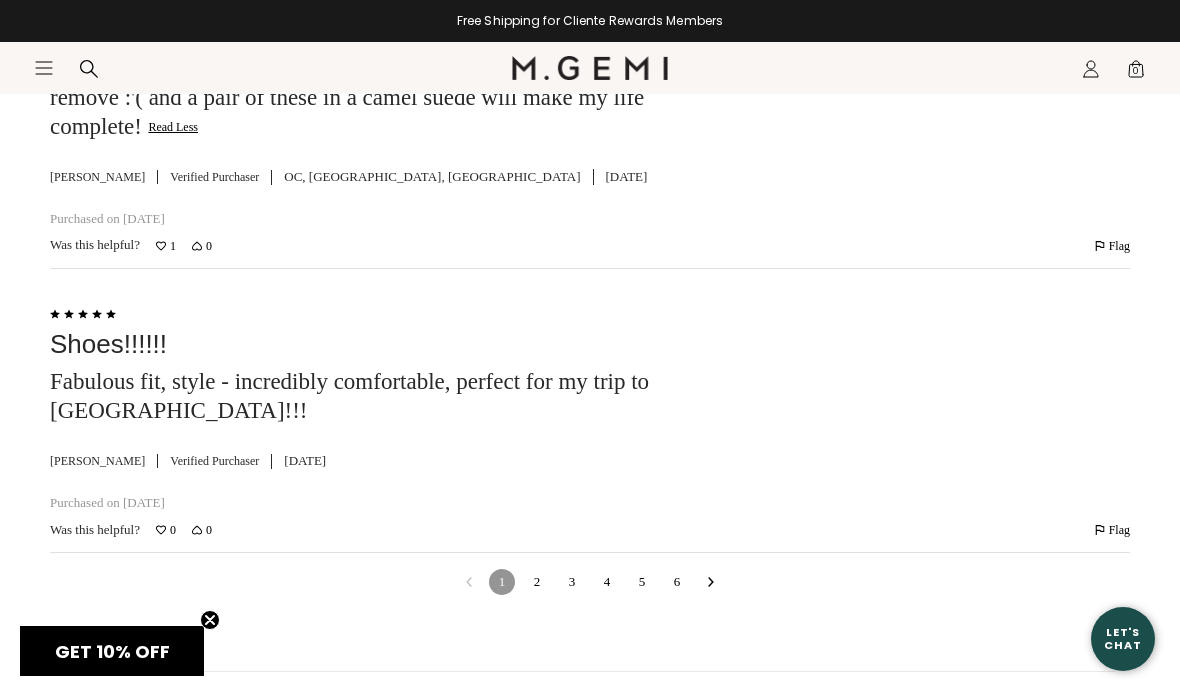 click on "2" at bounding box center (537, 582) 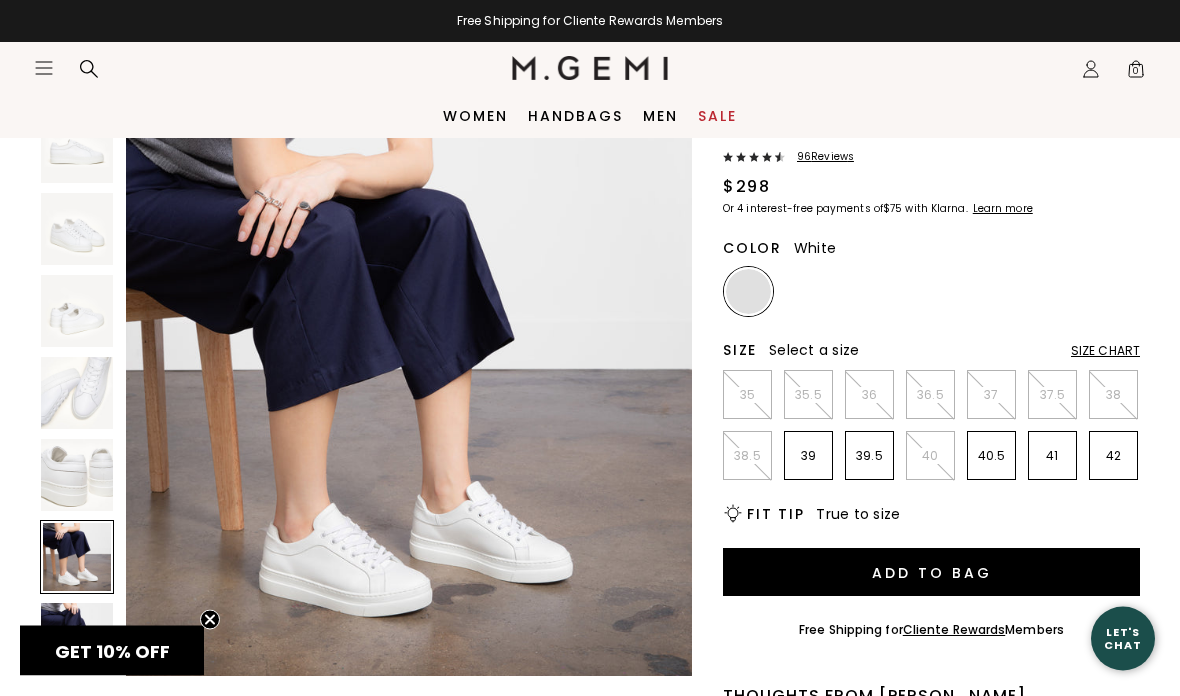 scroll, scrollTop: 0, scrollLeft: 0, axis: both 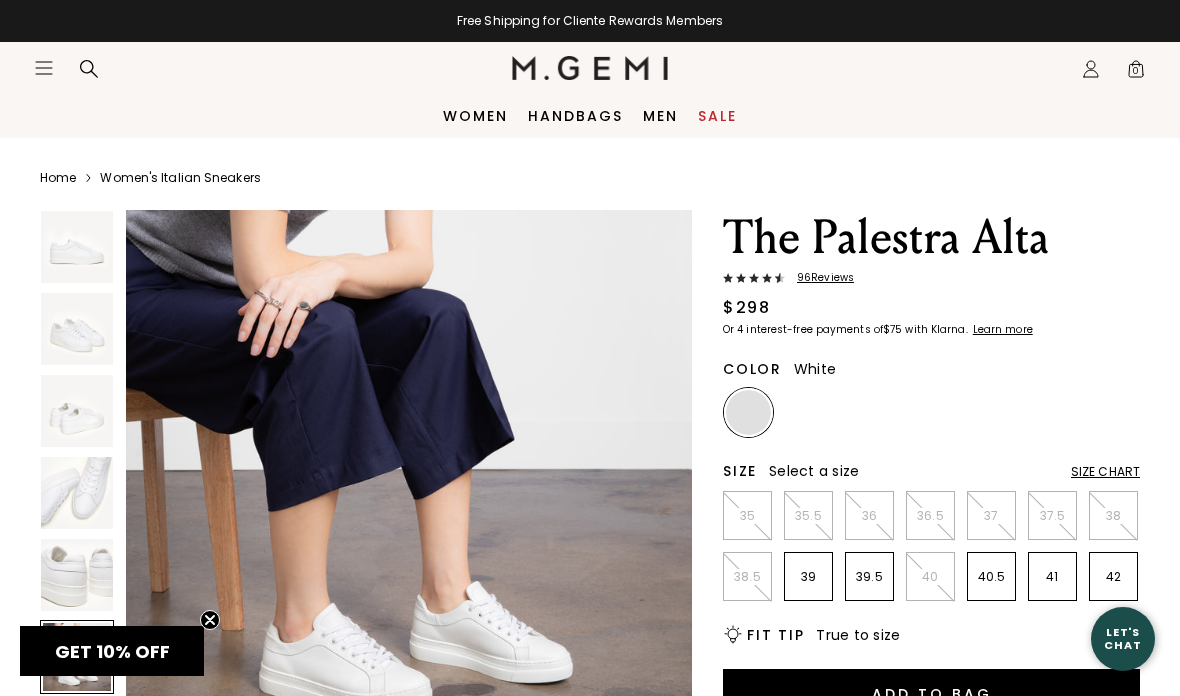 click on "Women's Italian Sneakers" at bounding box center [180, 178] 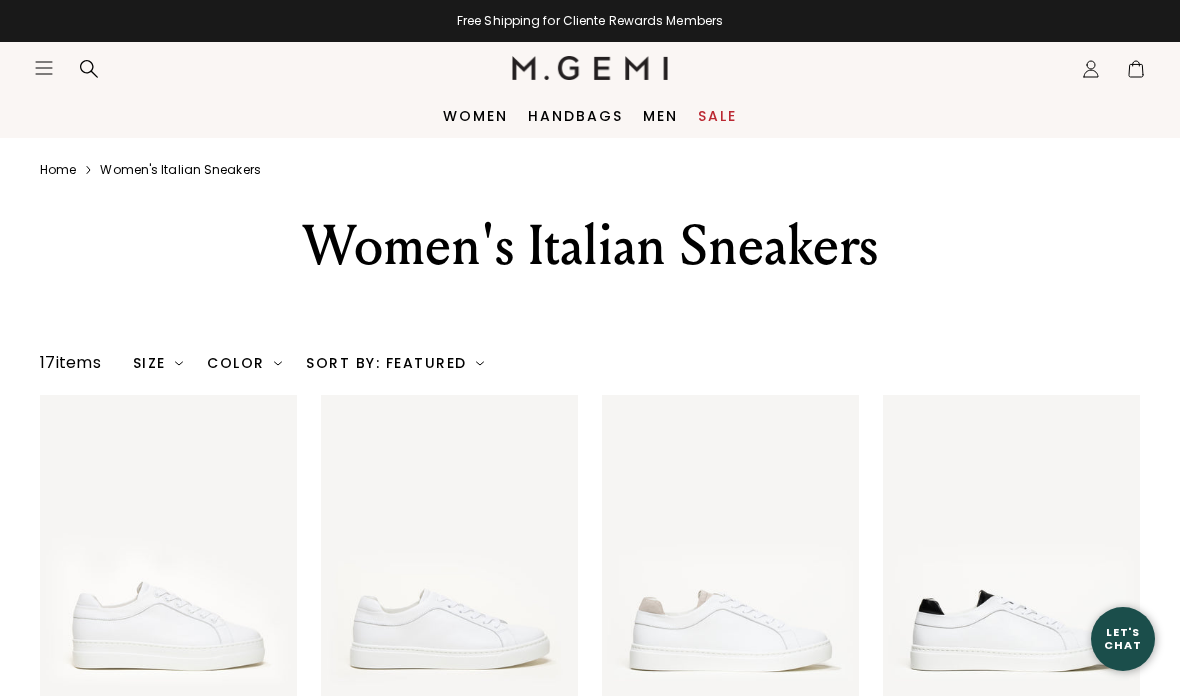 scroll, scrollTop: 0, scrollLeft: 0, axis: both 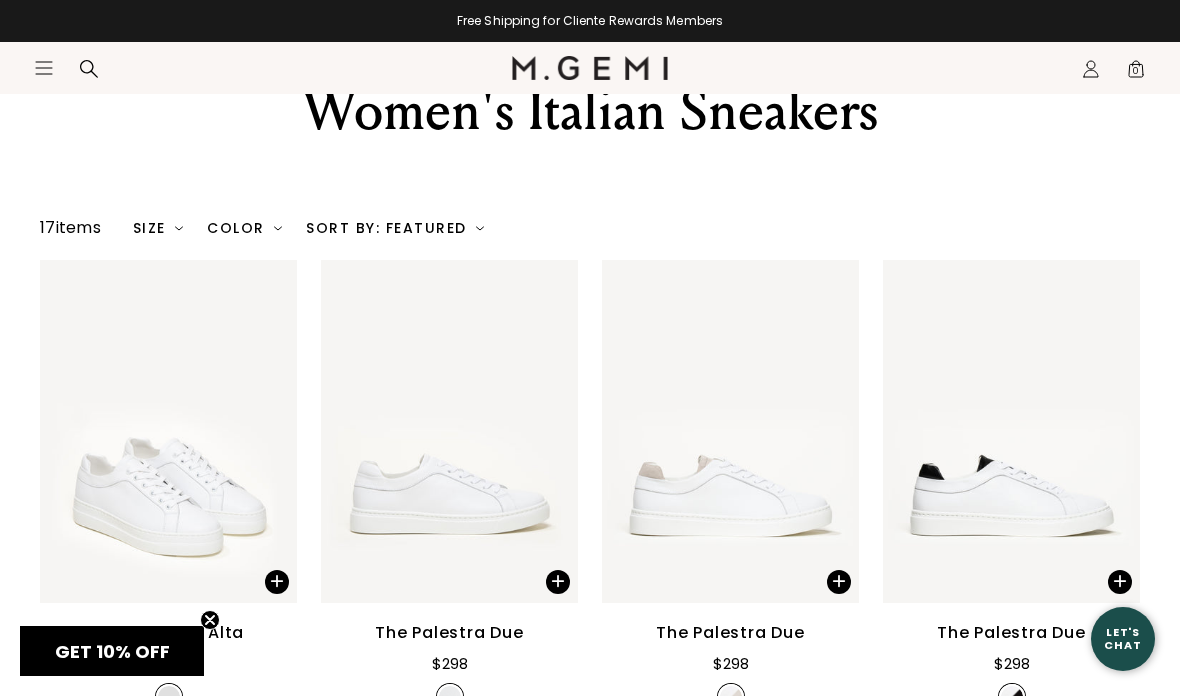 click on "Sort By: Featured" at bounding box center (395, 228) 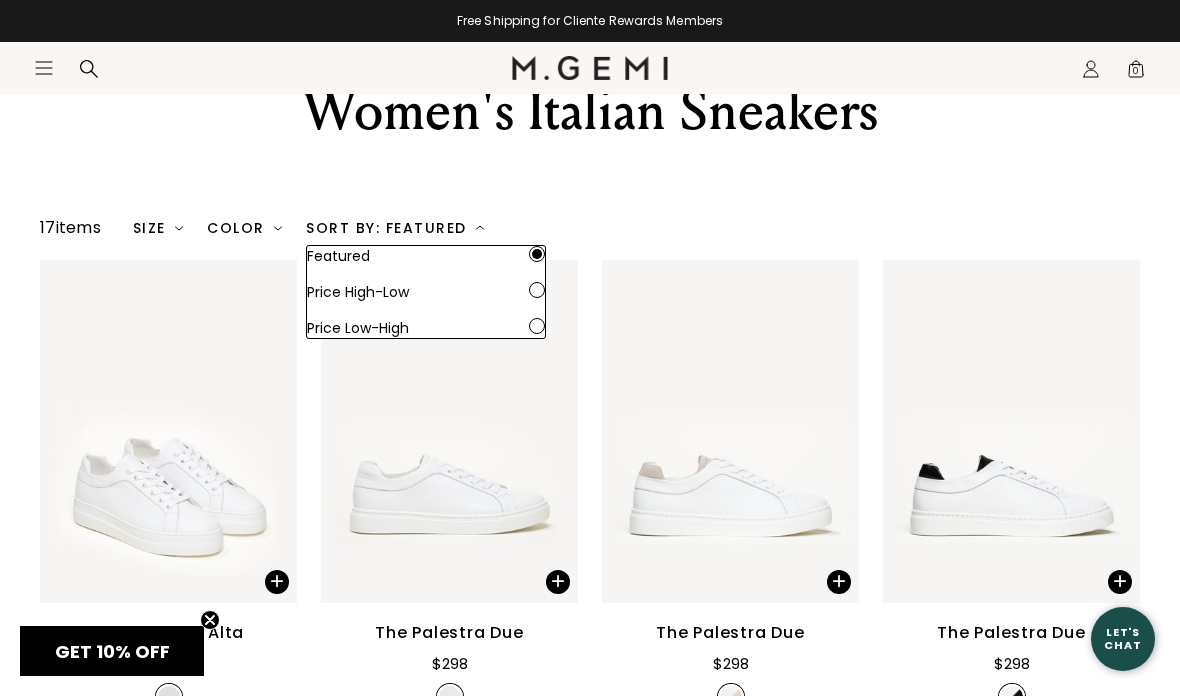 click at bounding box center (537, 290) 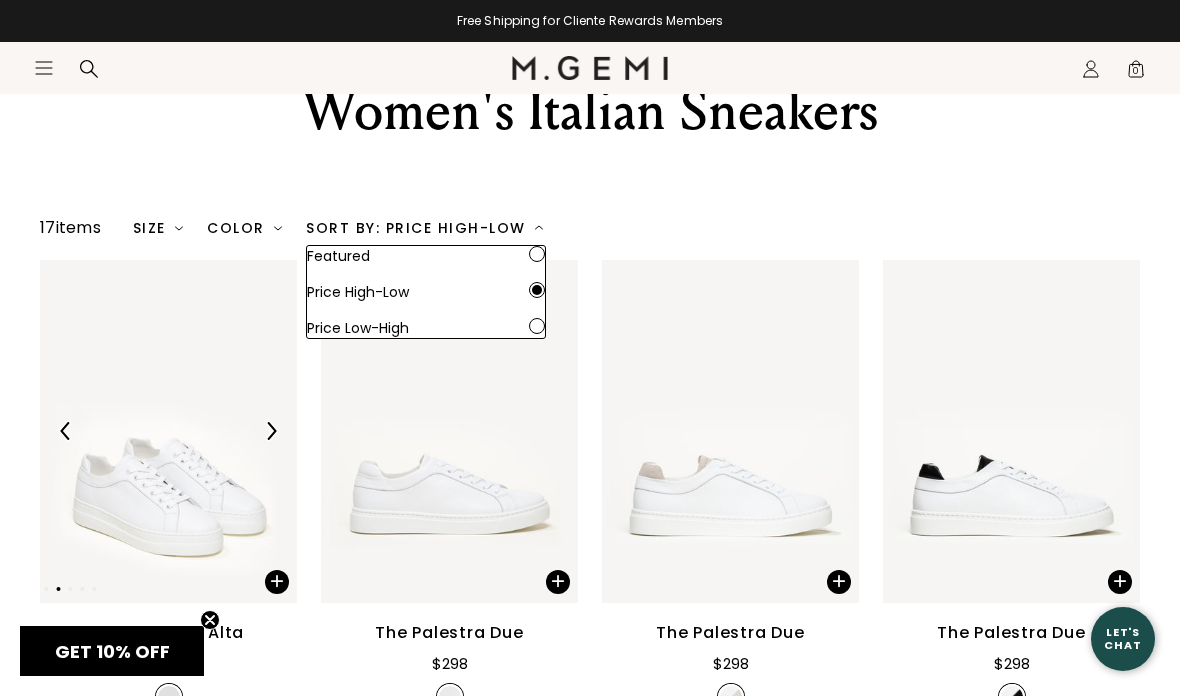scroll, scrollTop: 0, scrollLeft: 0, axis: both 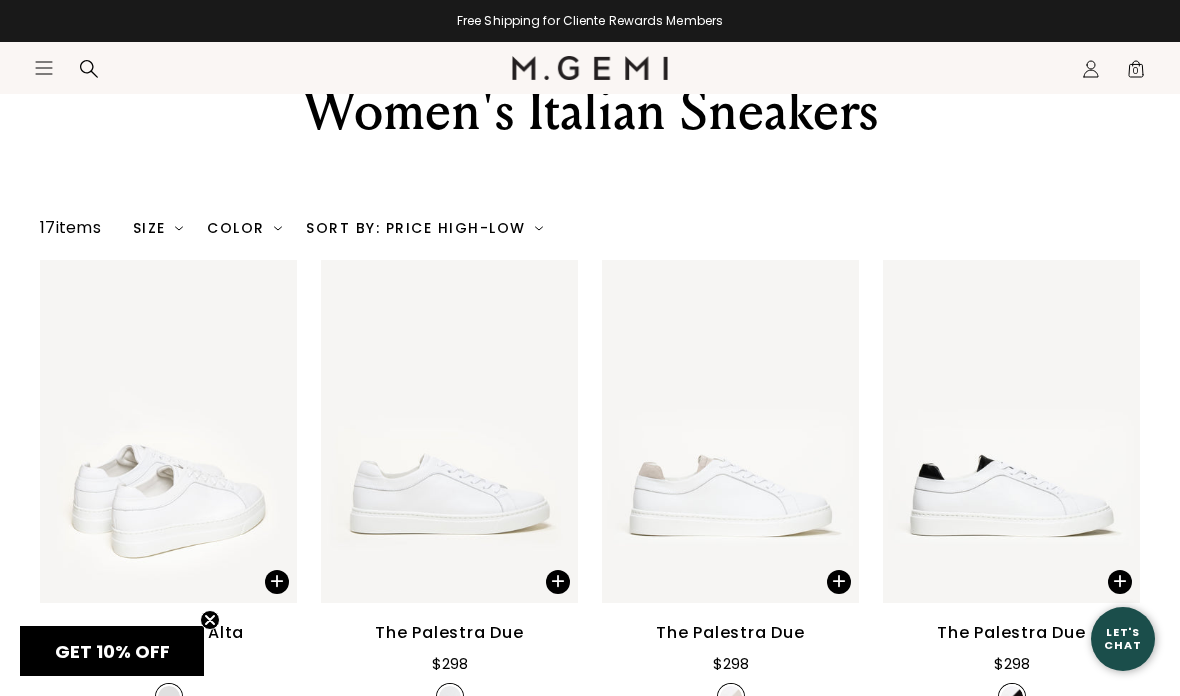click on "Women's Italian Sneakers" at bounding box center [590, 135] 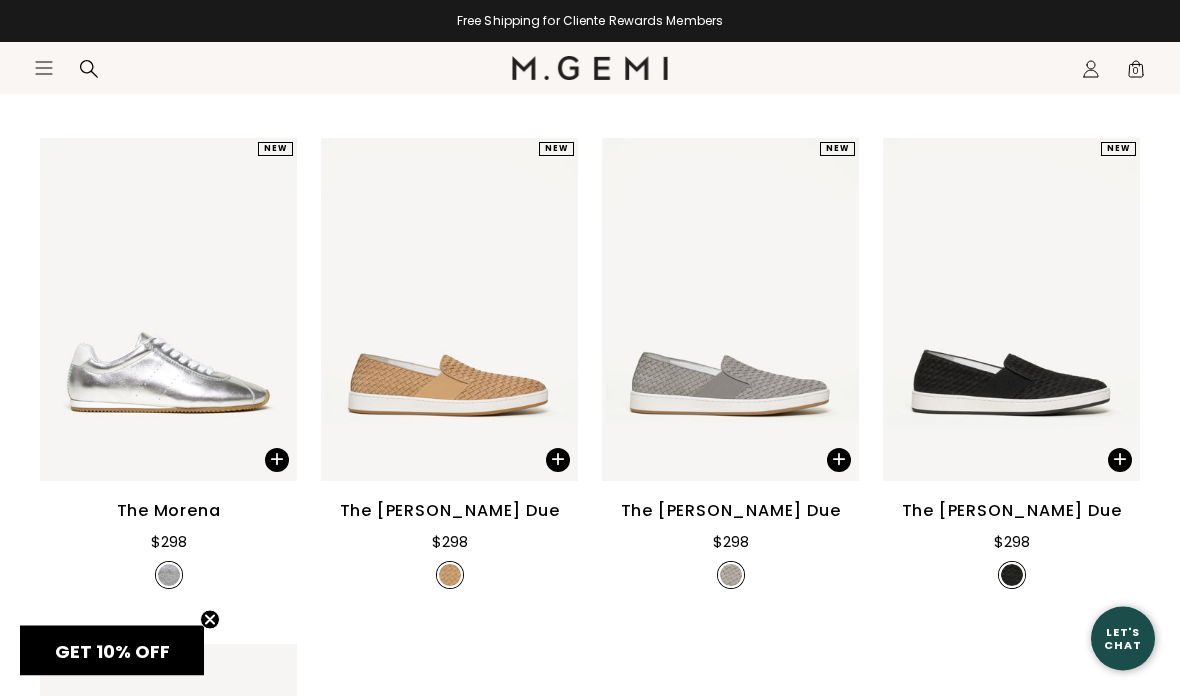 scroll, scrollTop: 1810, scrollLeft: 0, axis: vertical 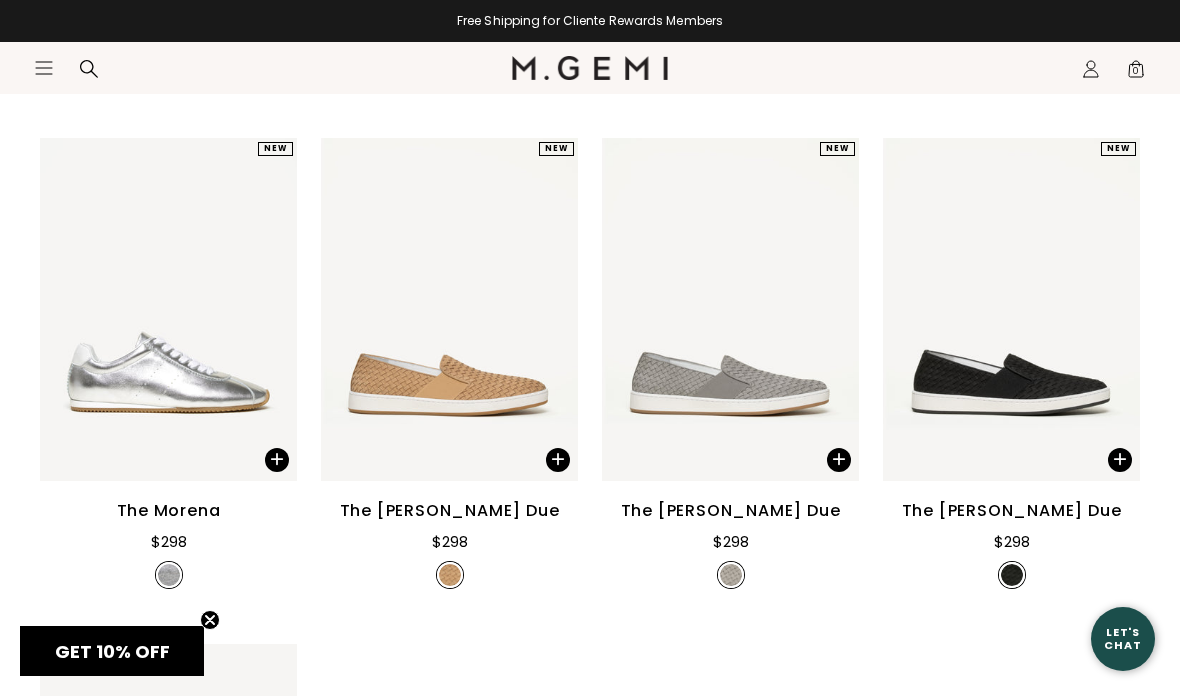 click 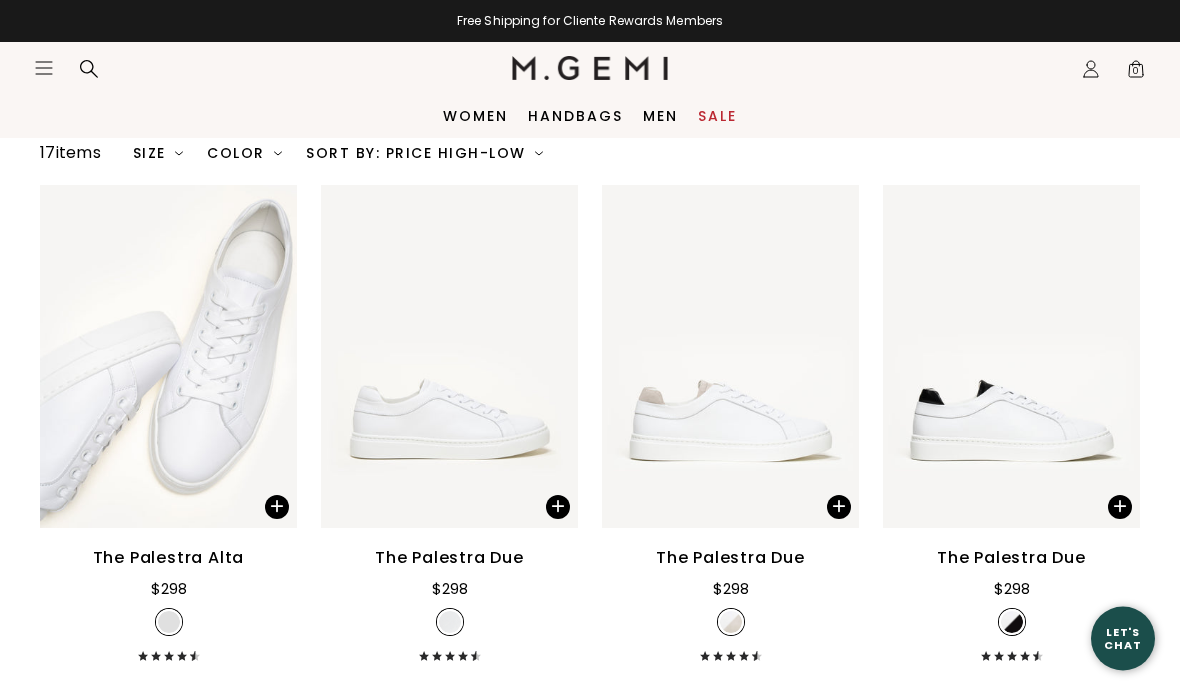 scroll, scrollTop: 225, scrollLeft: 0, axis: vertical 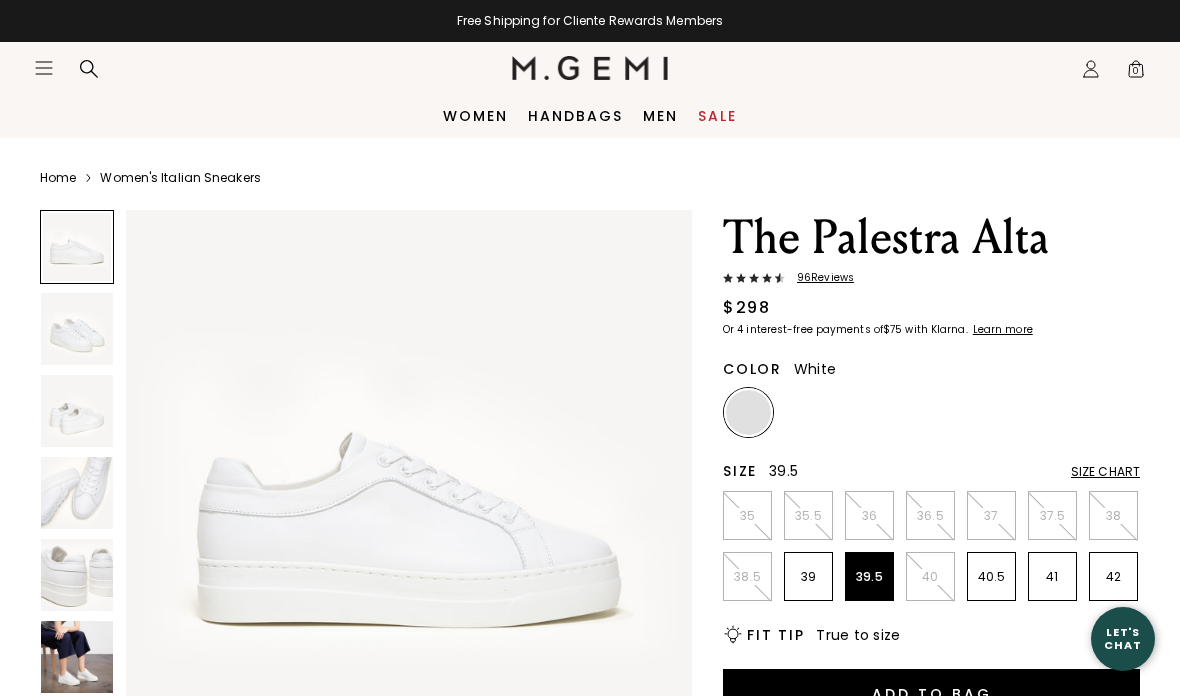 click on "39.5" at bounding box center [869, 577] 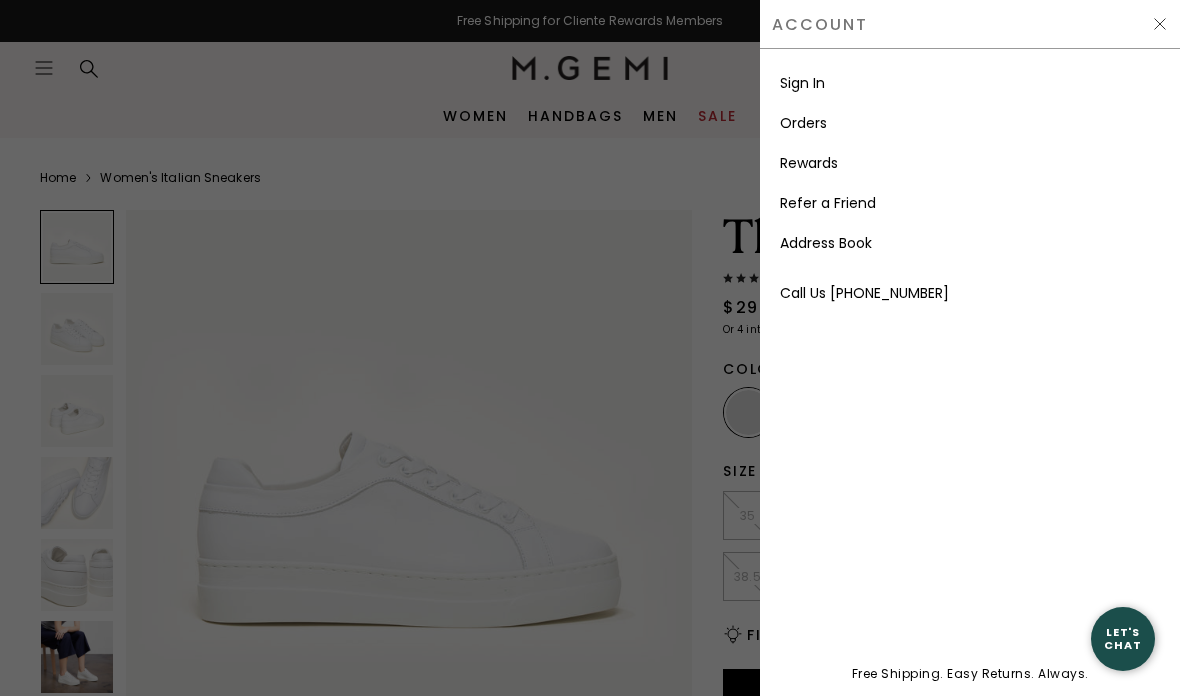 click on "Sign In" at bounding box center (802, 83) 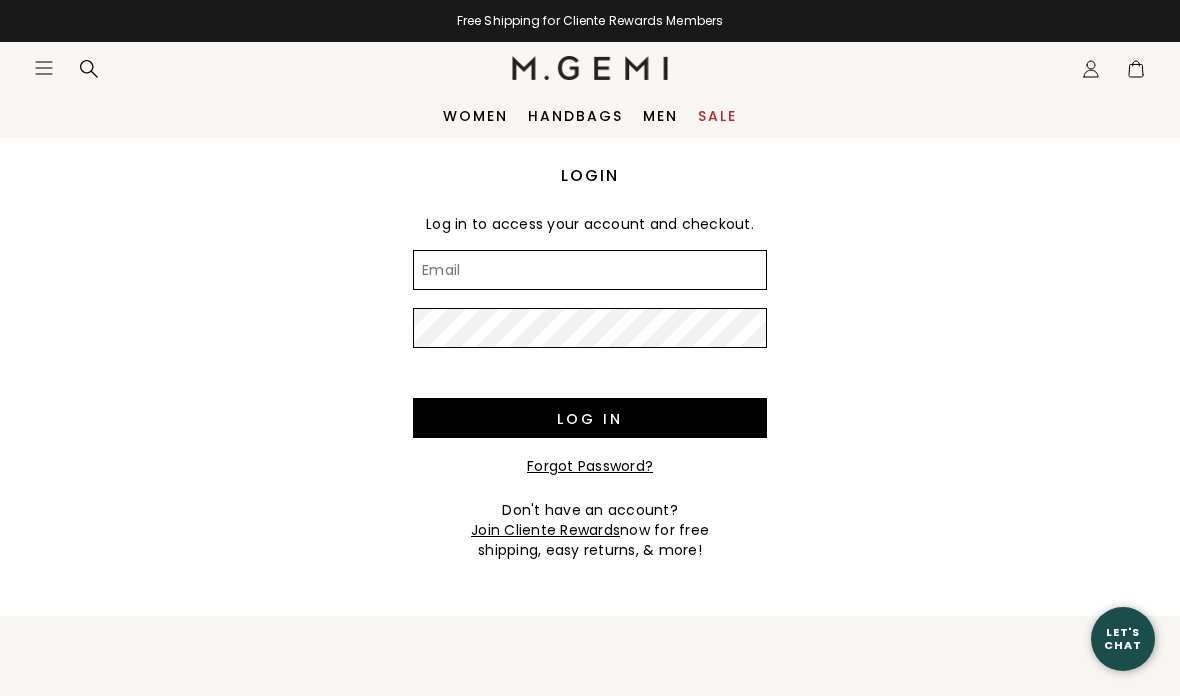 scroll, scrollTop: 0, scrollLeft: 0, axis: both 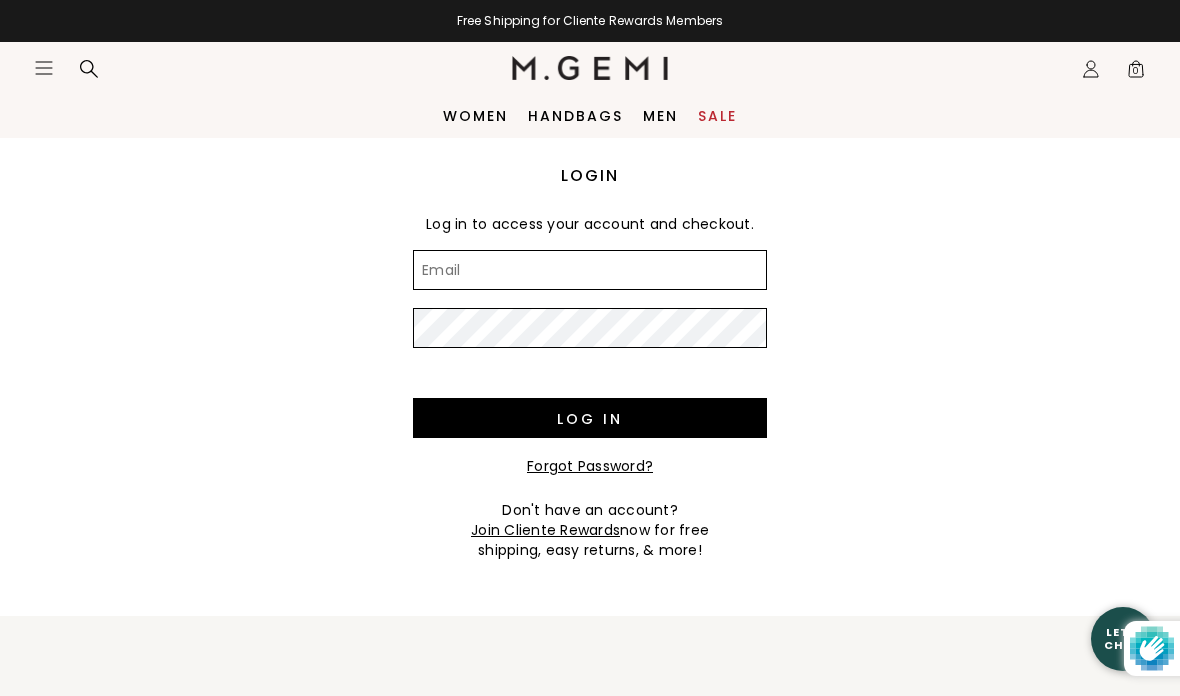 click on "Email" at bounding box center [590, 270] 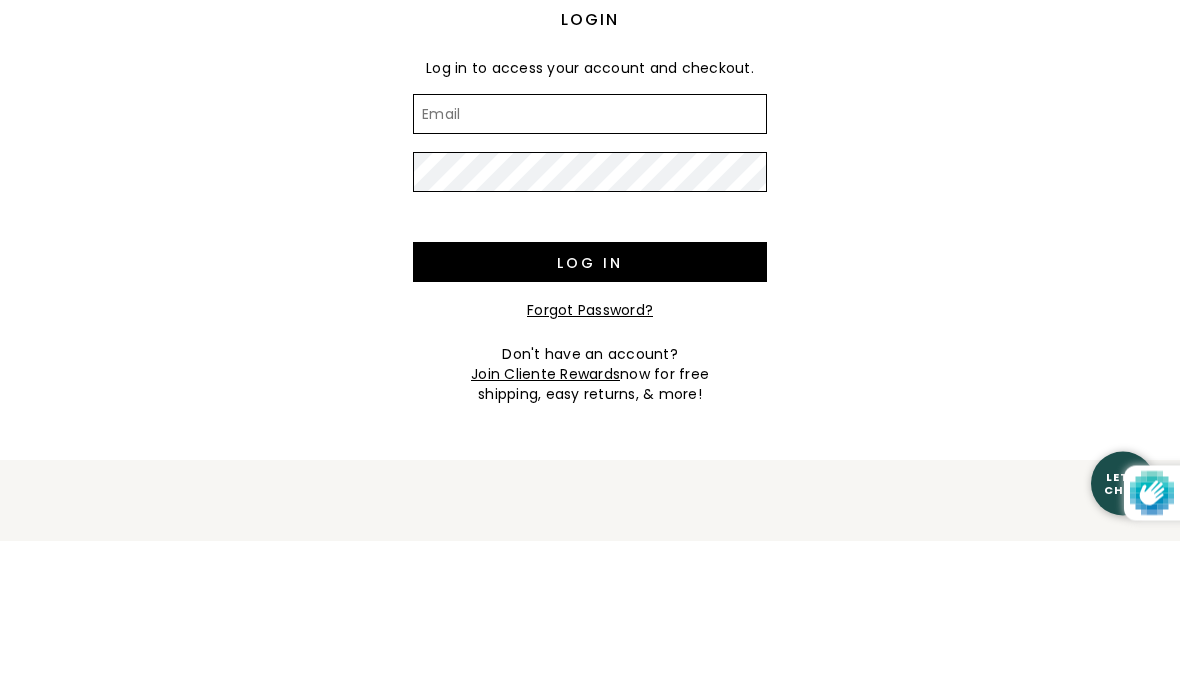 scroll, scrollTop: 156, scrollLeft: 0, axis: vertical 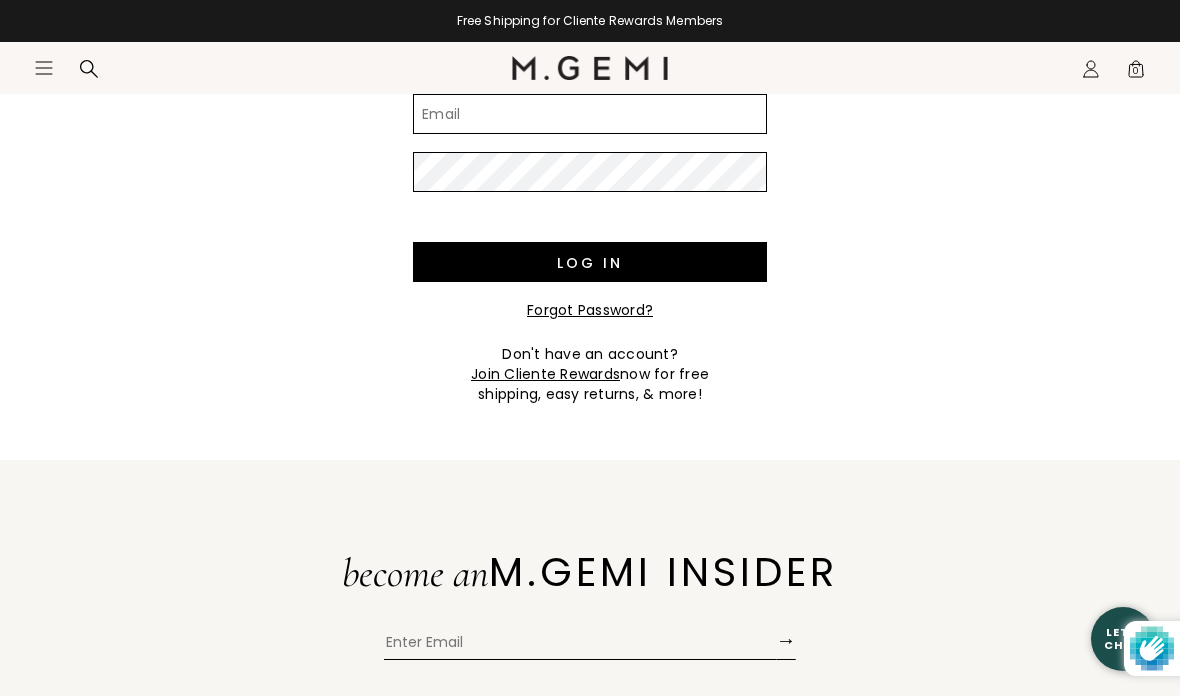type on "[EMAIL_ADDRESS][DOMAIN_NAME]" 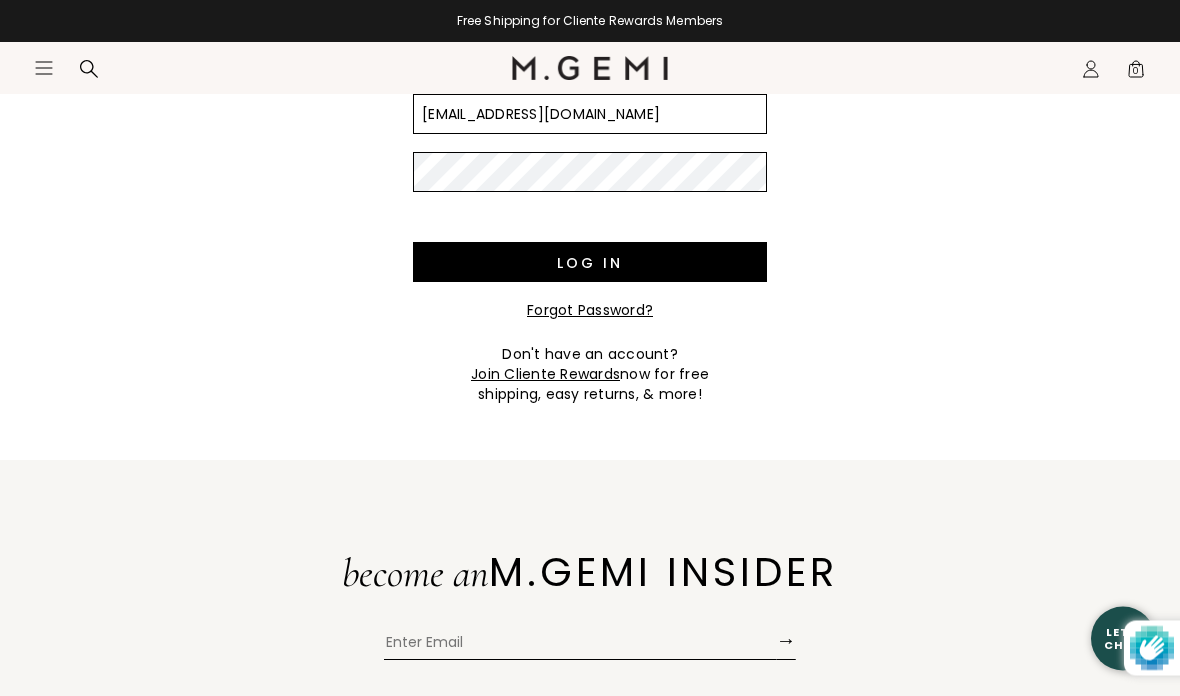 scroll, scrollTop: 156, scrollLeft: 0, axis: vertical 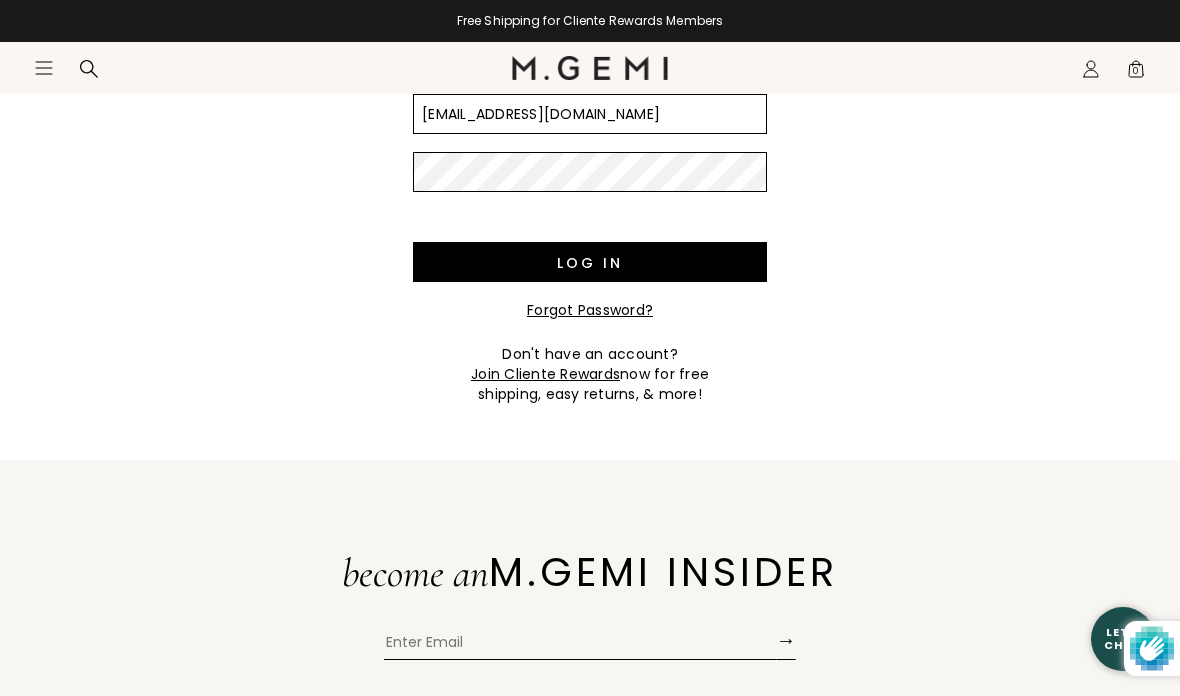 click on "Log in" at bounding box center [590, 262] 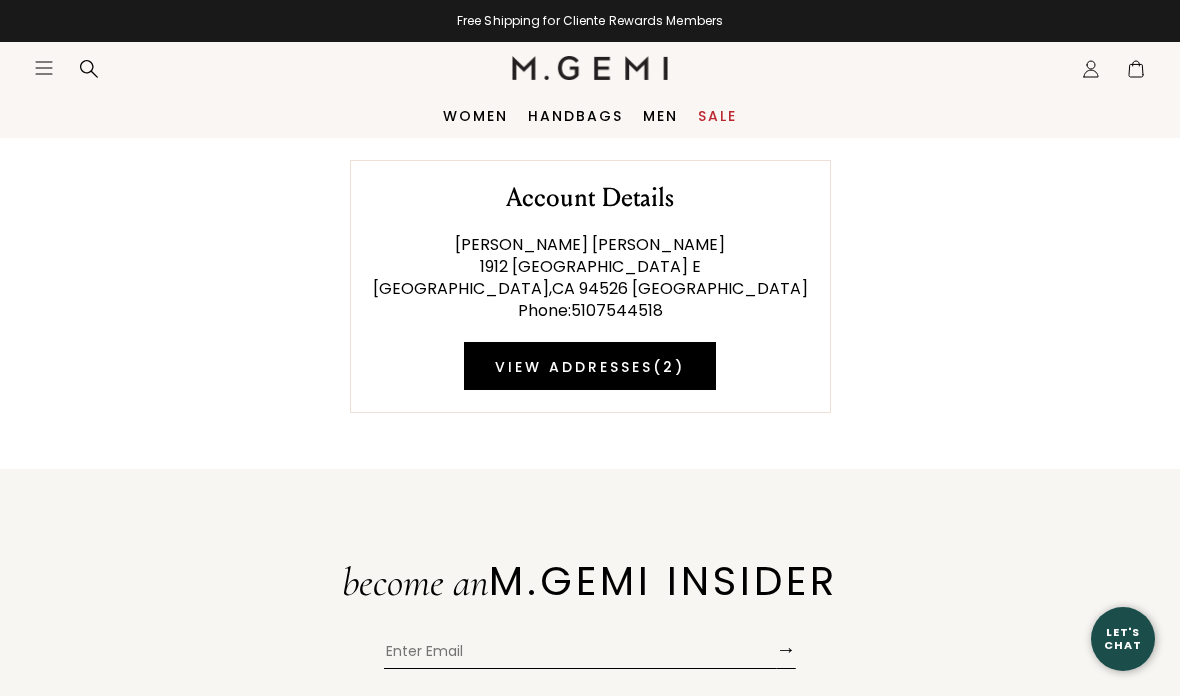scroll, scrollTop: 0, scrollLeft: 0, axis: both 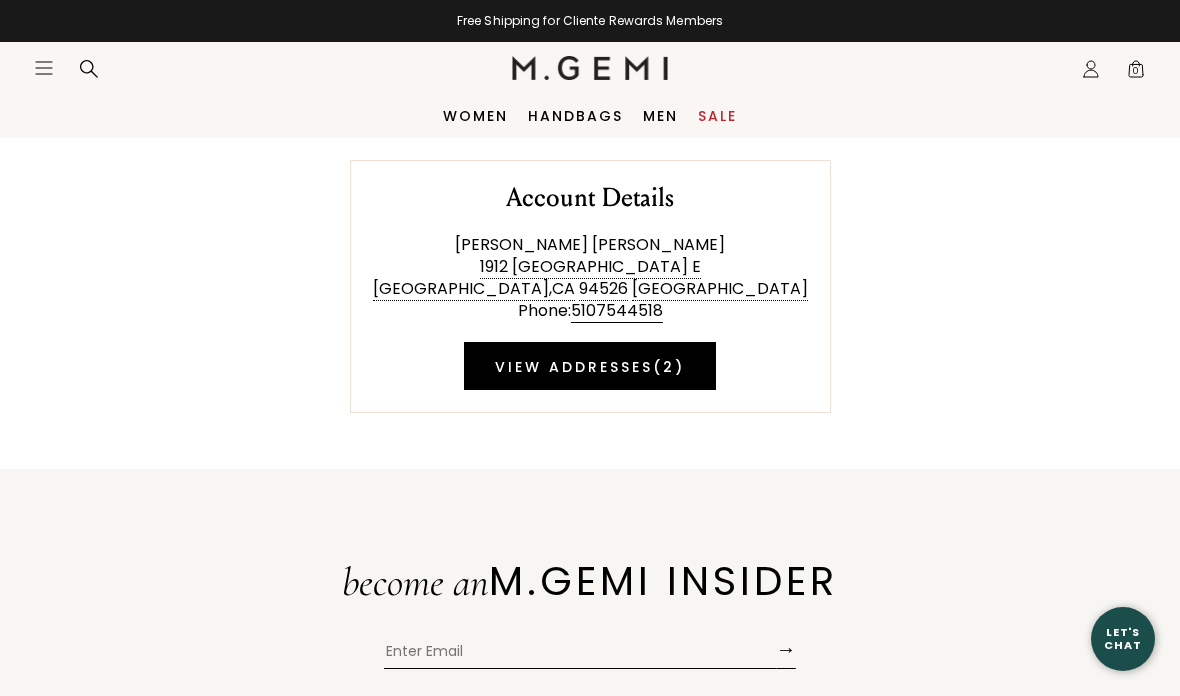 click on "Women" at bounding box center (475, 116) 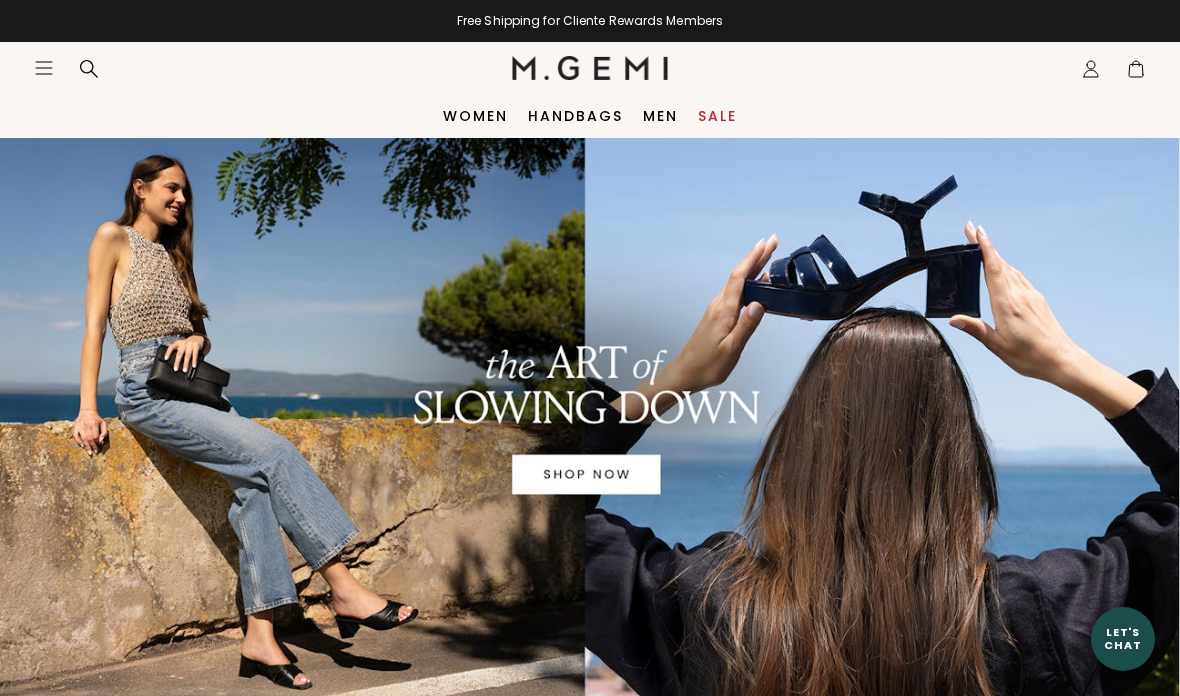 scroll, scrollTop: 0, scrollLeft: 0, axis: both 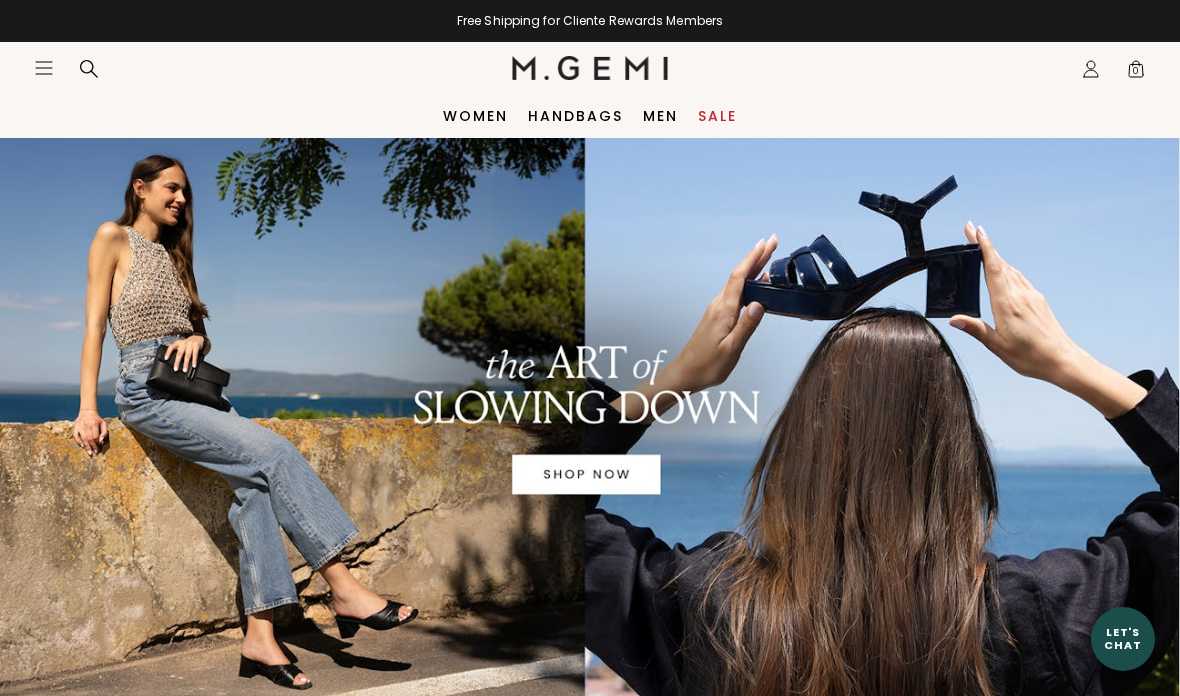 click on "Icons/20x20/hamburger@2x" 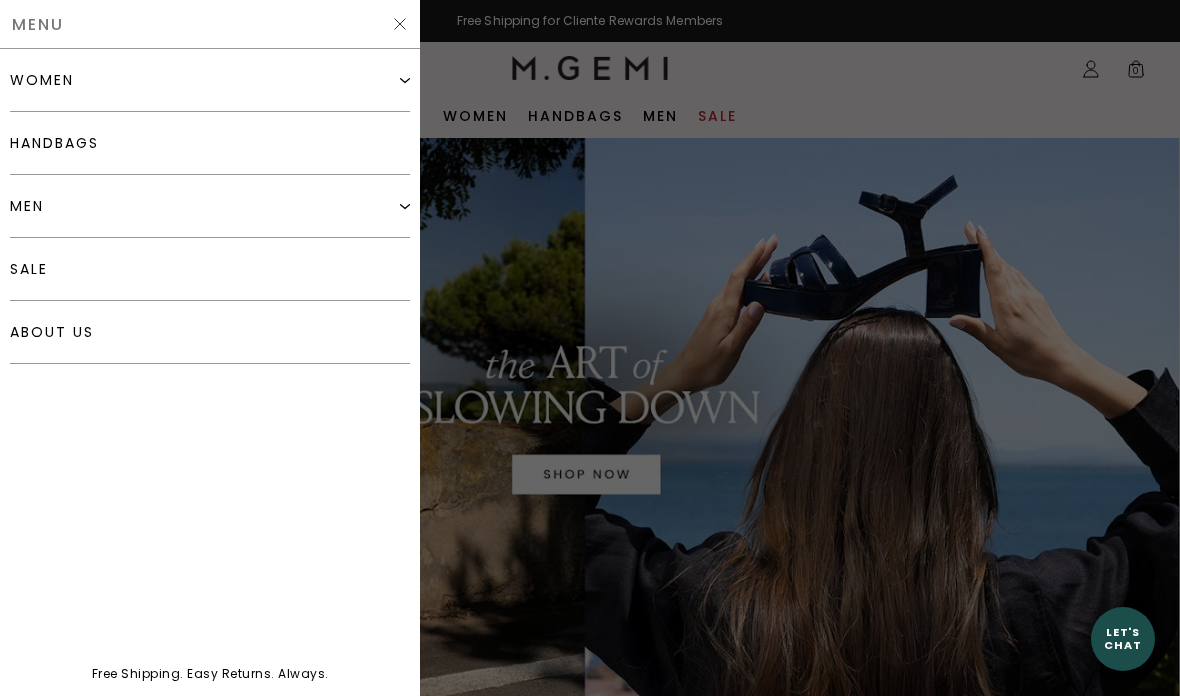 click on "women" at bounding box center [42, 80] 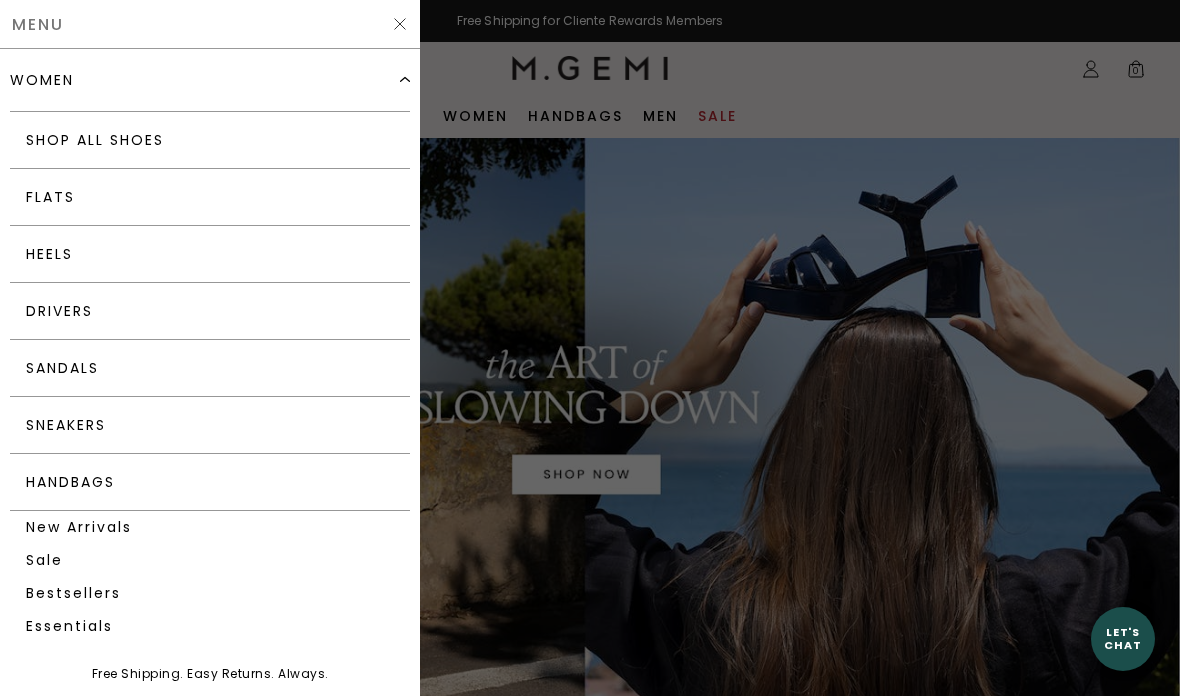 click on "Sneakers" at bounding box center (210, 425) 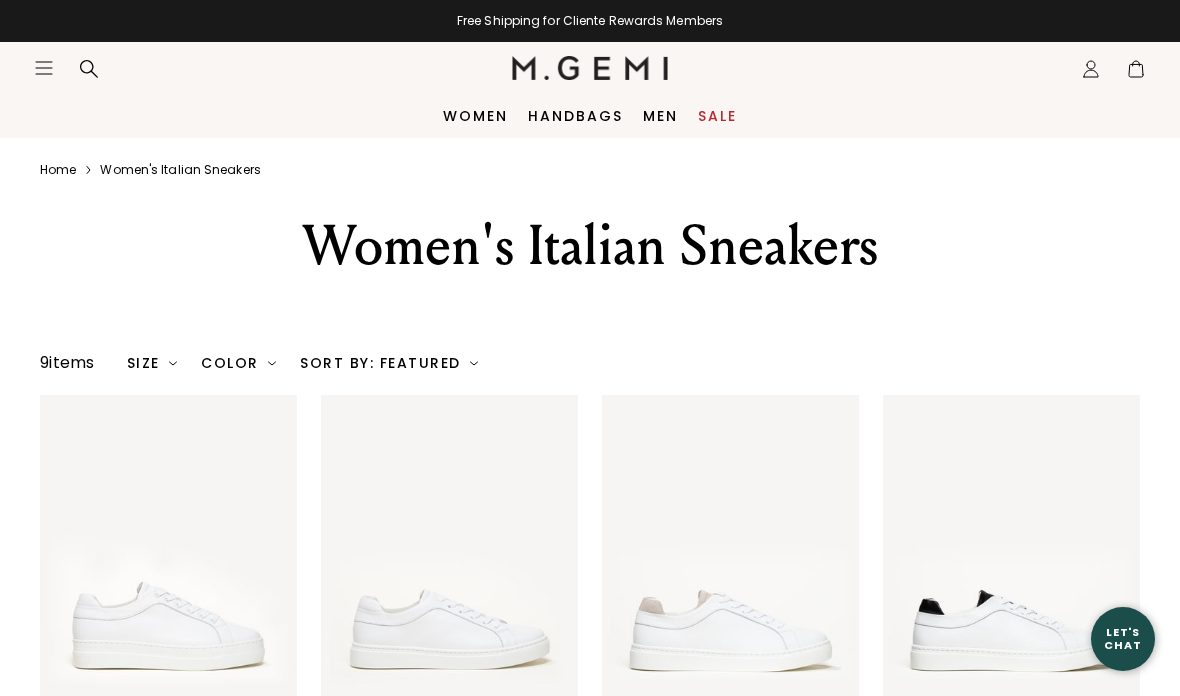 scroll, scrollTop: 0, scrollLeft: 0, axis: both 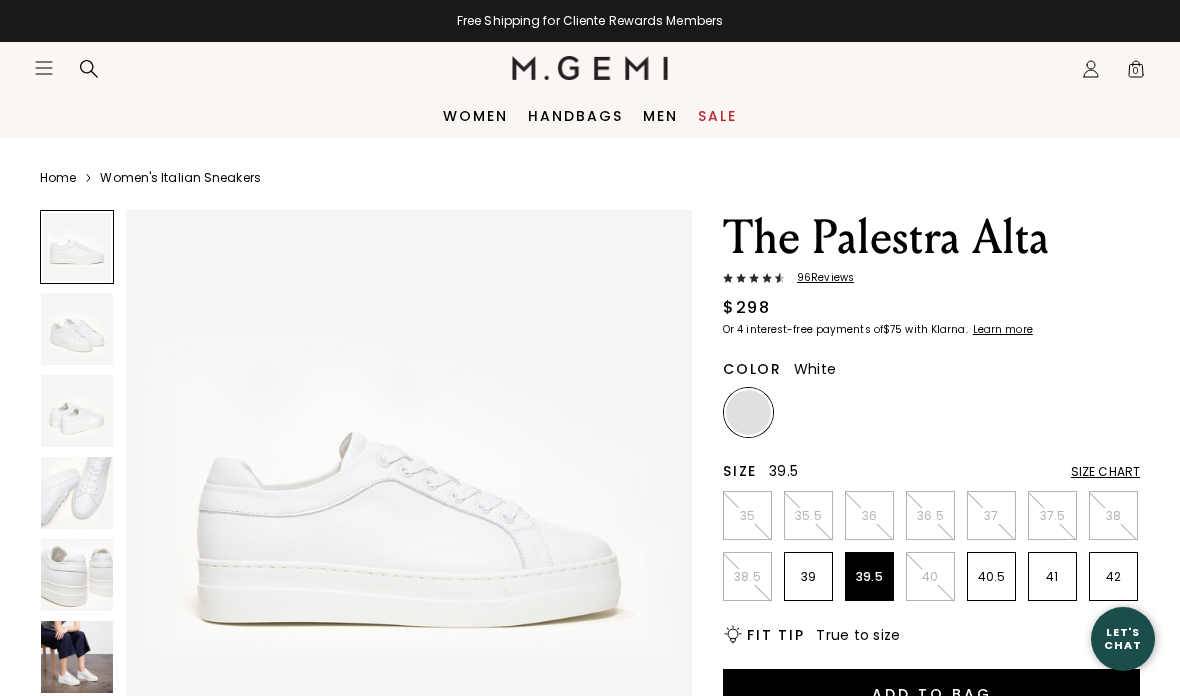 click on "39.5" at bounding box center [869, 577] 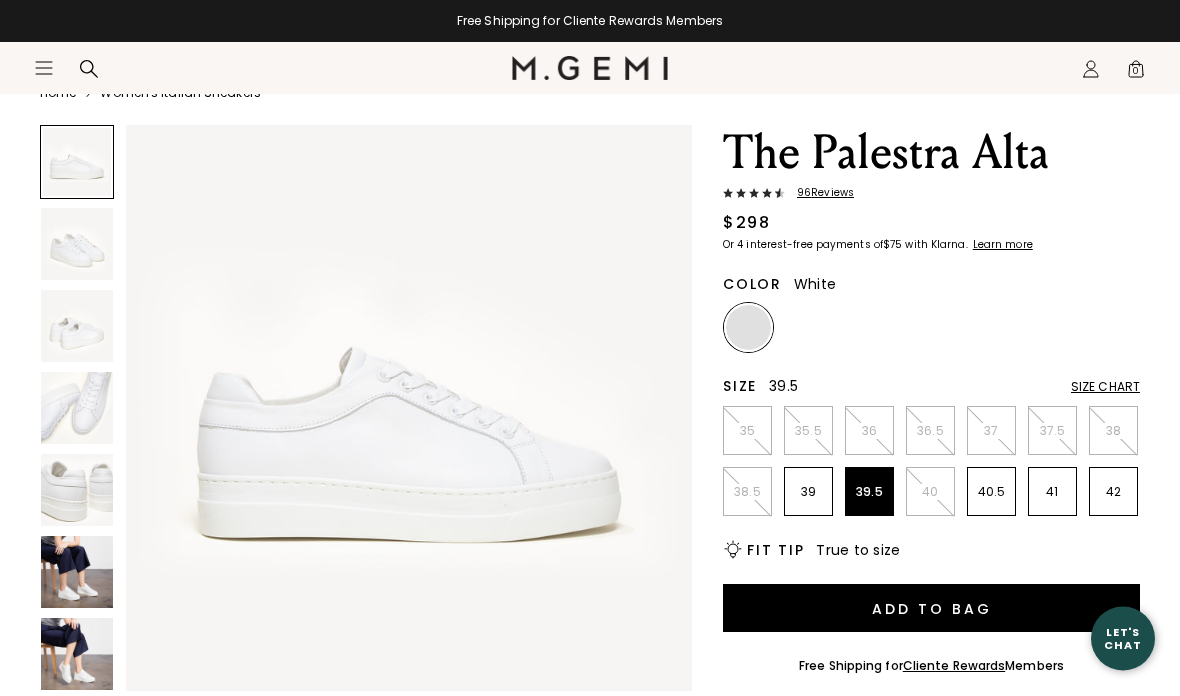 scroll, scrollTop: 85, scrollLeft: 0, axis: vertical 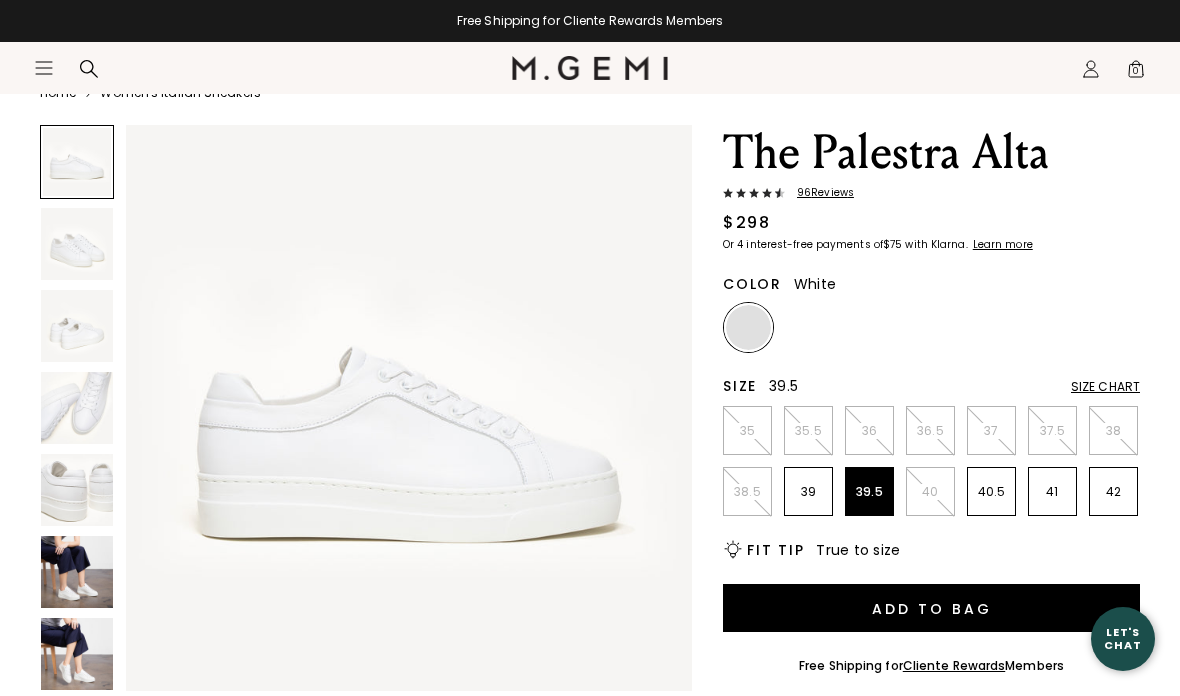 click on "Add to Bag" at bounding box center (931, 608) 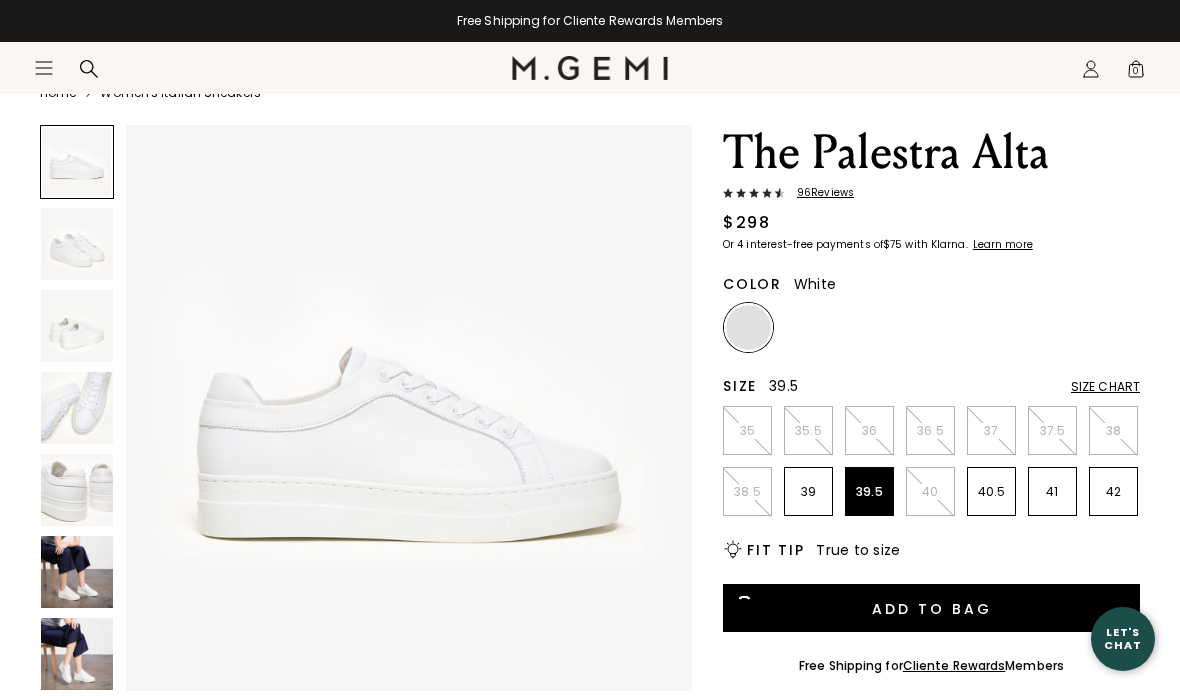 scroll, scrollTop: 0, scrollLeft: 0, axis: both 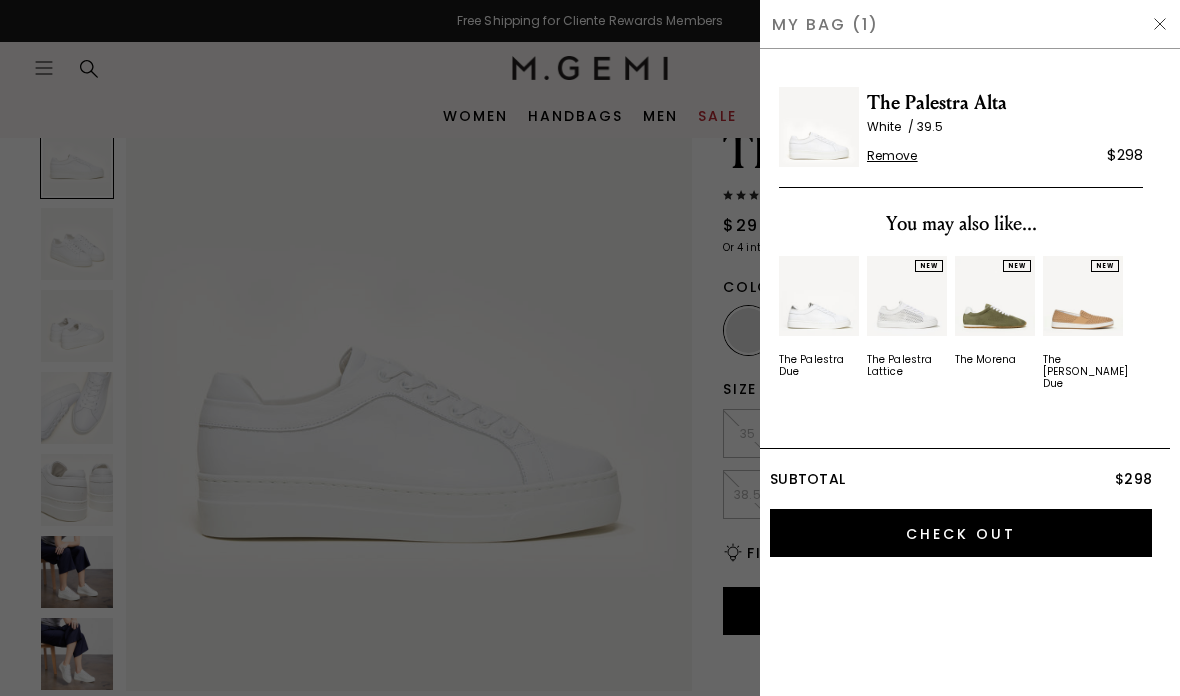 click on "Check Out" at bounding box center (961, 533) 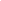 scroll, scrollTop: 0, scrollLeft: 0, axis: both 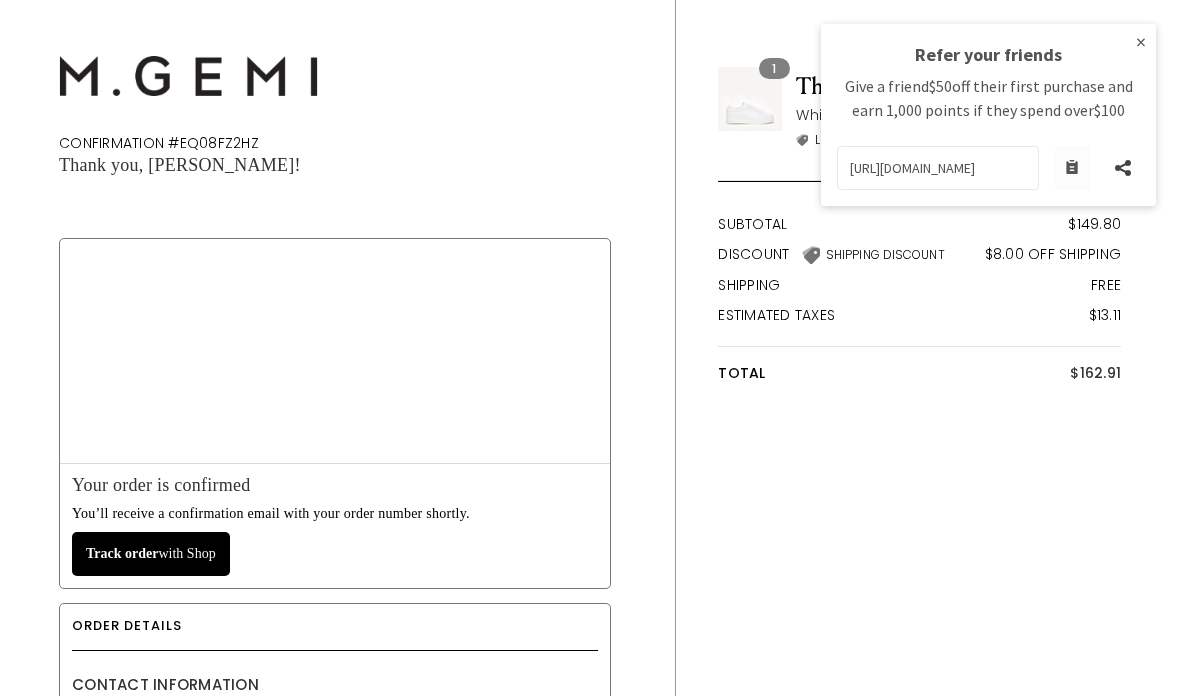 click on "×" at bounding box center [1141, 42] 